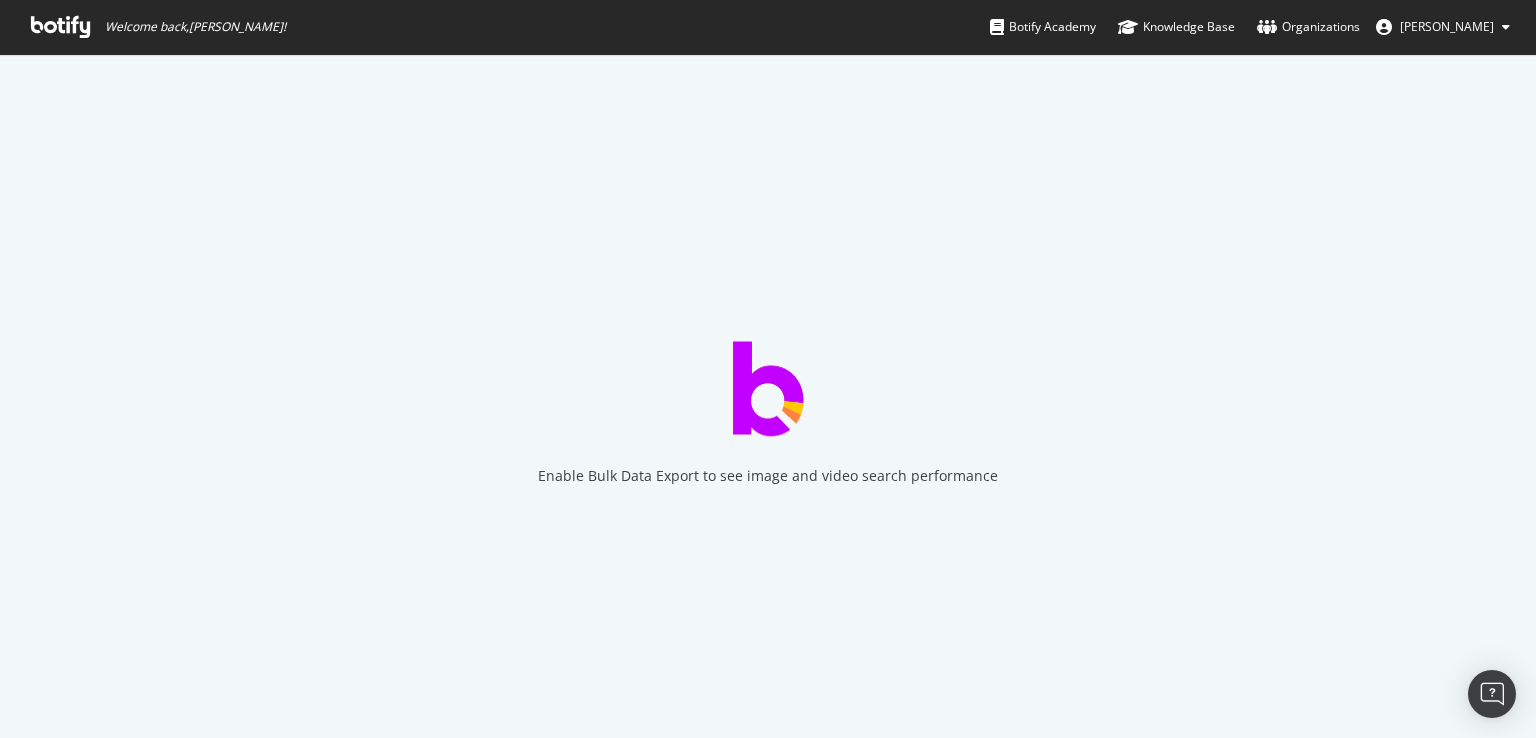 scroll, scrollTop: 0, scrollLeft: 0, axis: both 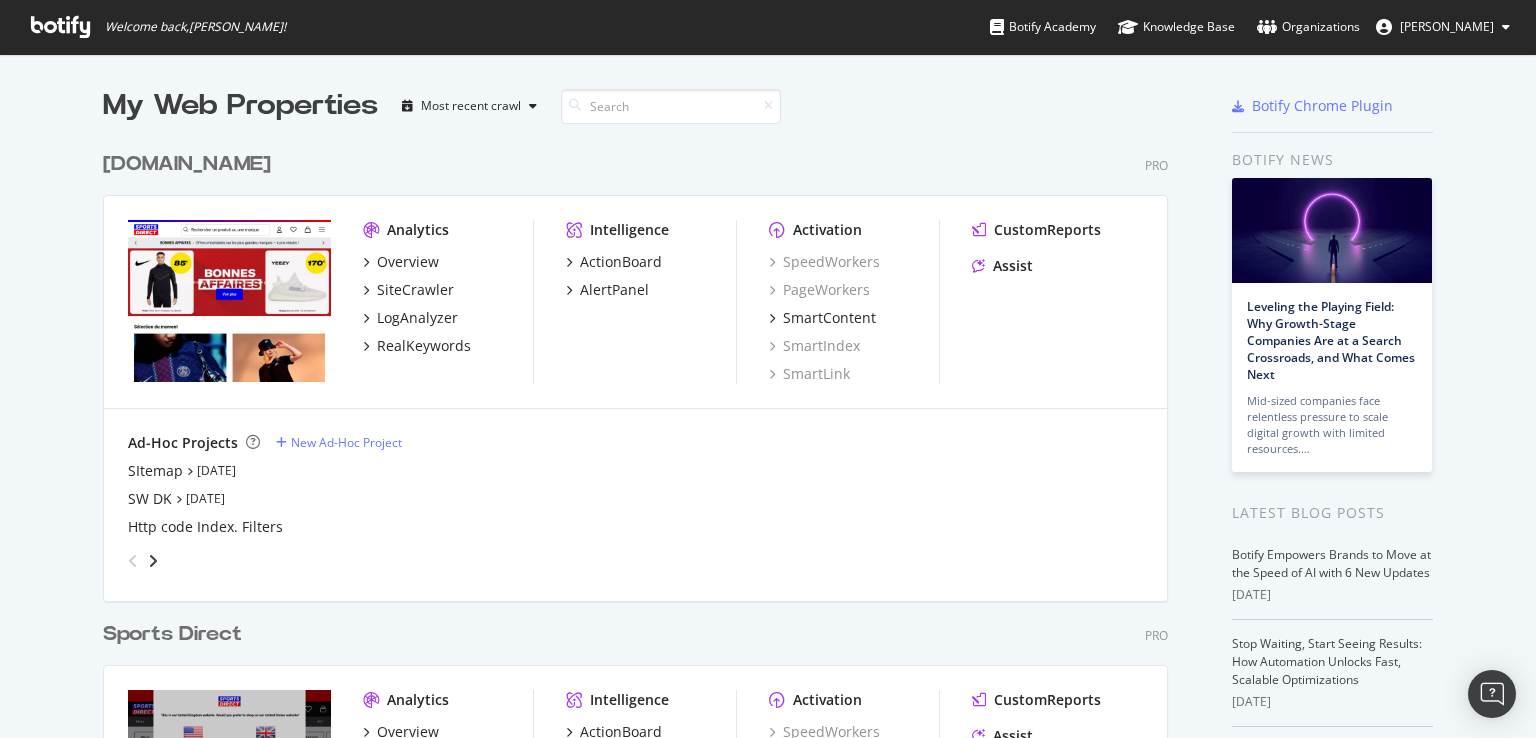 click on "[DOMAIN_NAME]" at bounding box center [187, 164] 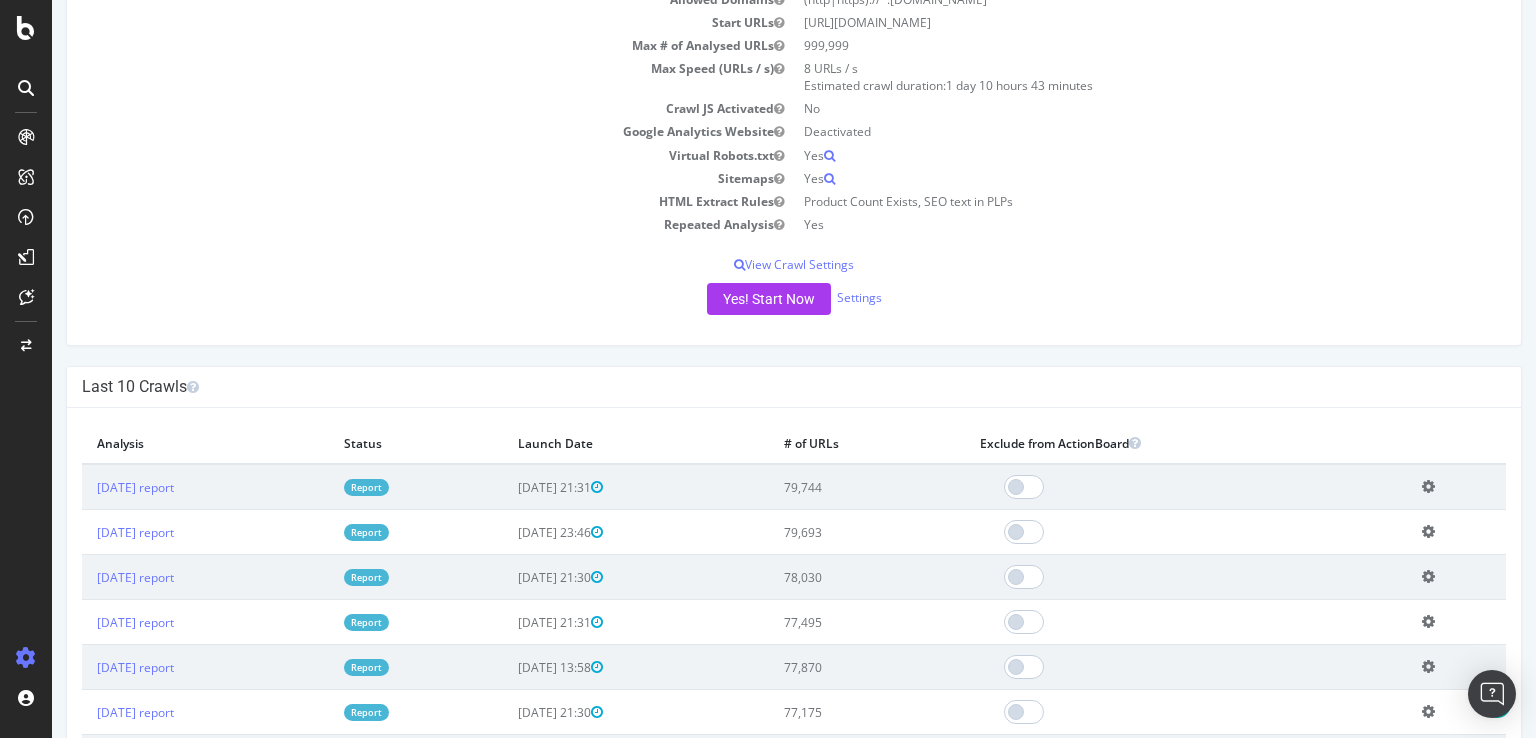 scroll, scrollTop: 266, scrollLeft: 0, axis: vertical 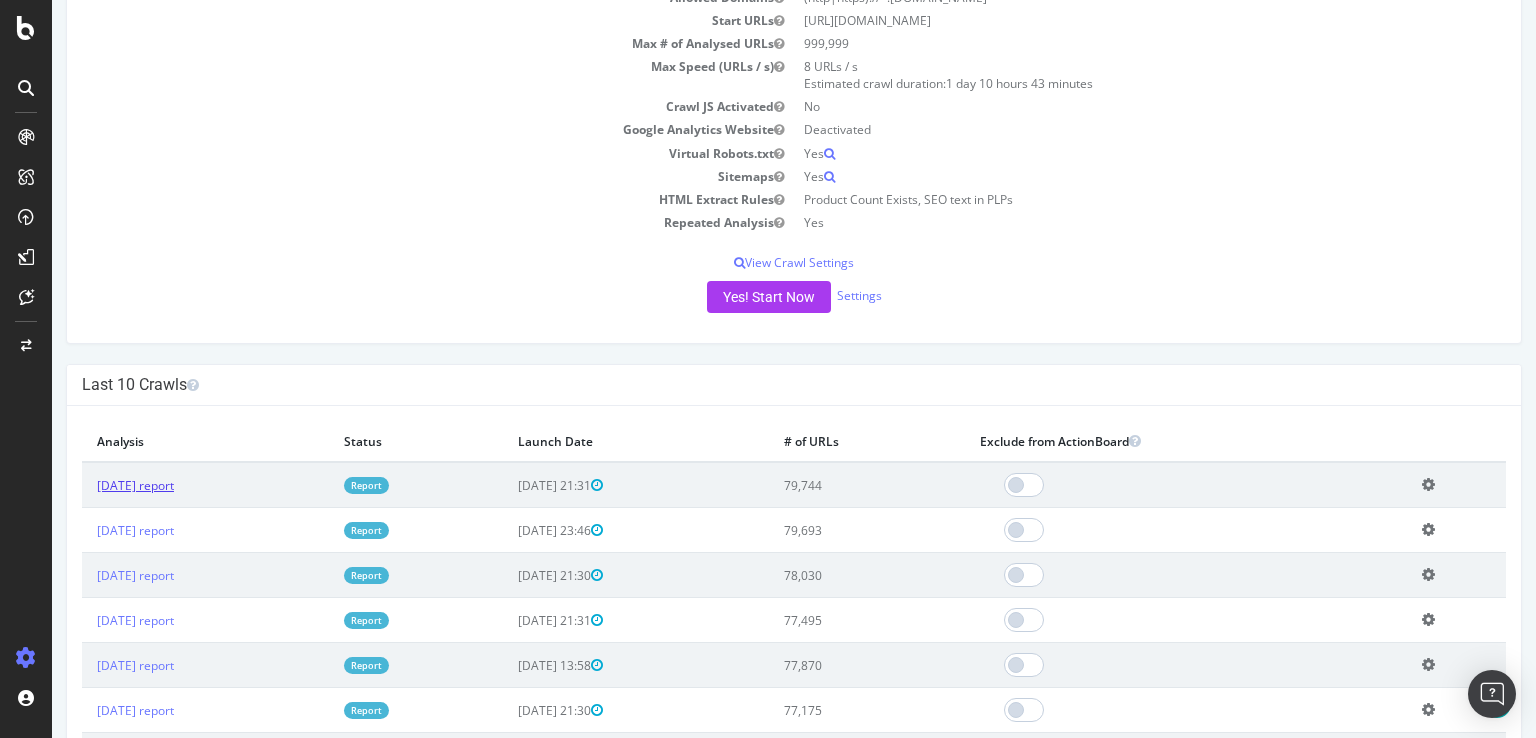 click on "[DATE]
report" at bounding box center (135, 485) 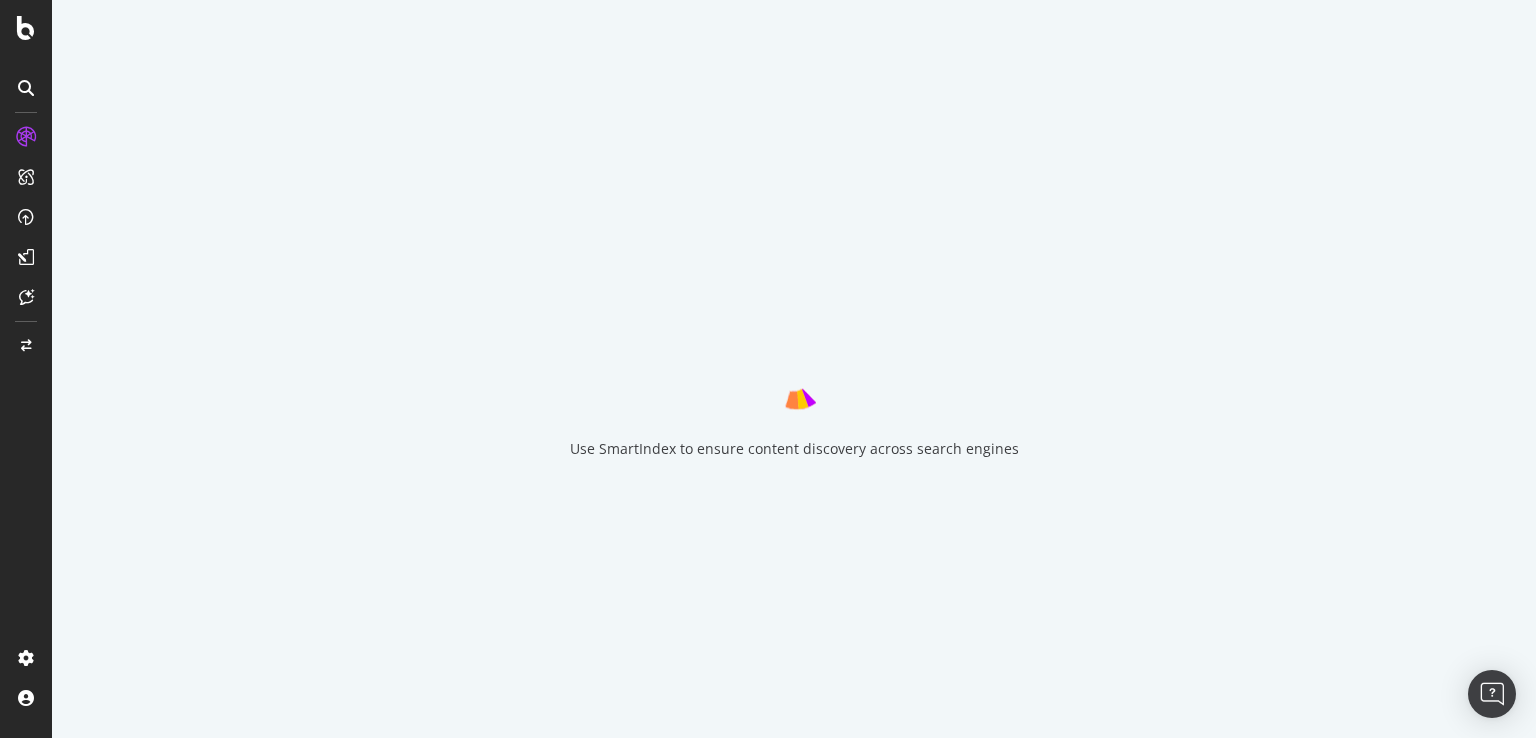 scroll, scrollTop: 0, scrollLeft: 0, axis: both 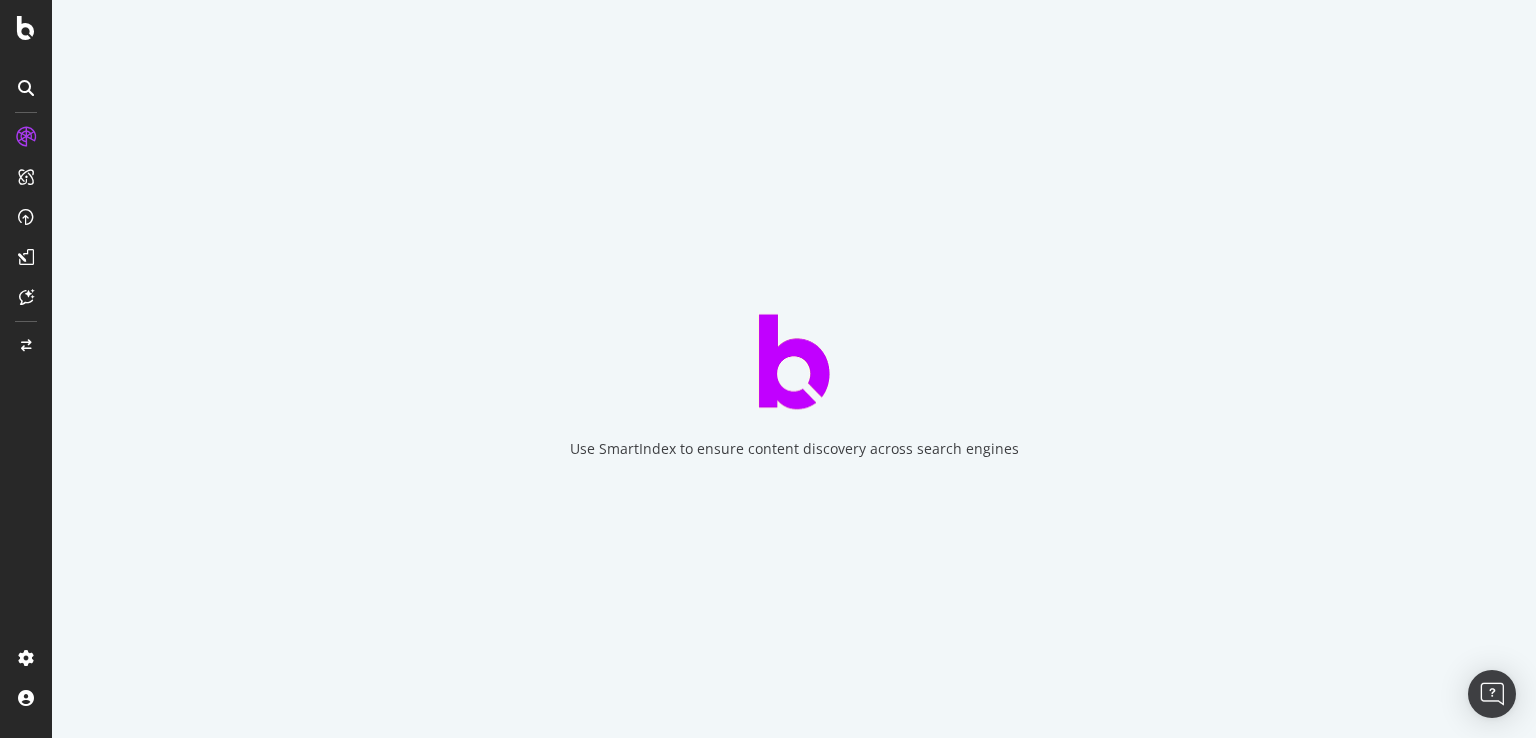click on "Use SmartIndex to ensure content discovery across search engines" at bounding box center (794, 449) 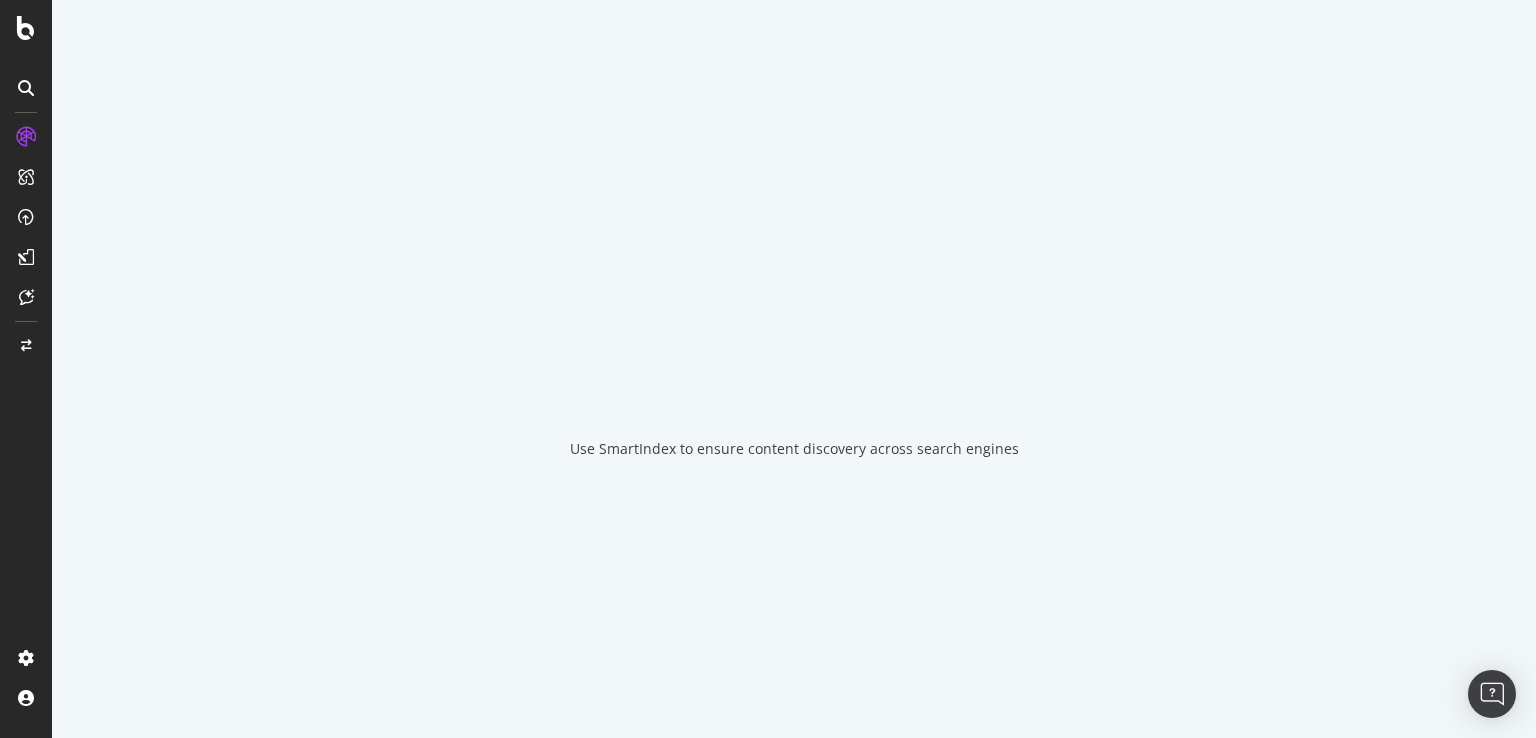 click on "Use SmartIndex to ensure content discovery across search engines" at bounding box center [794, 449] 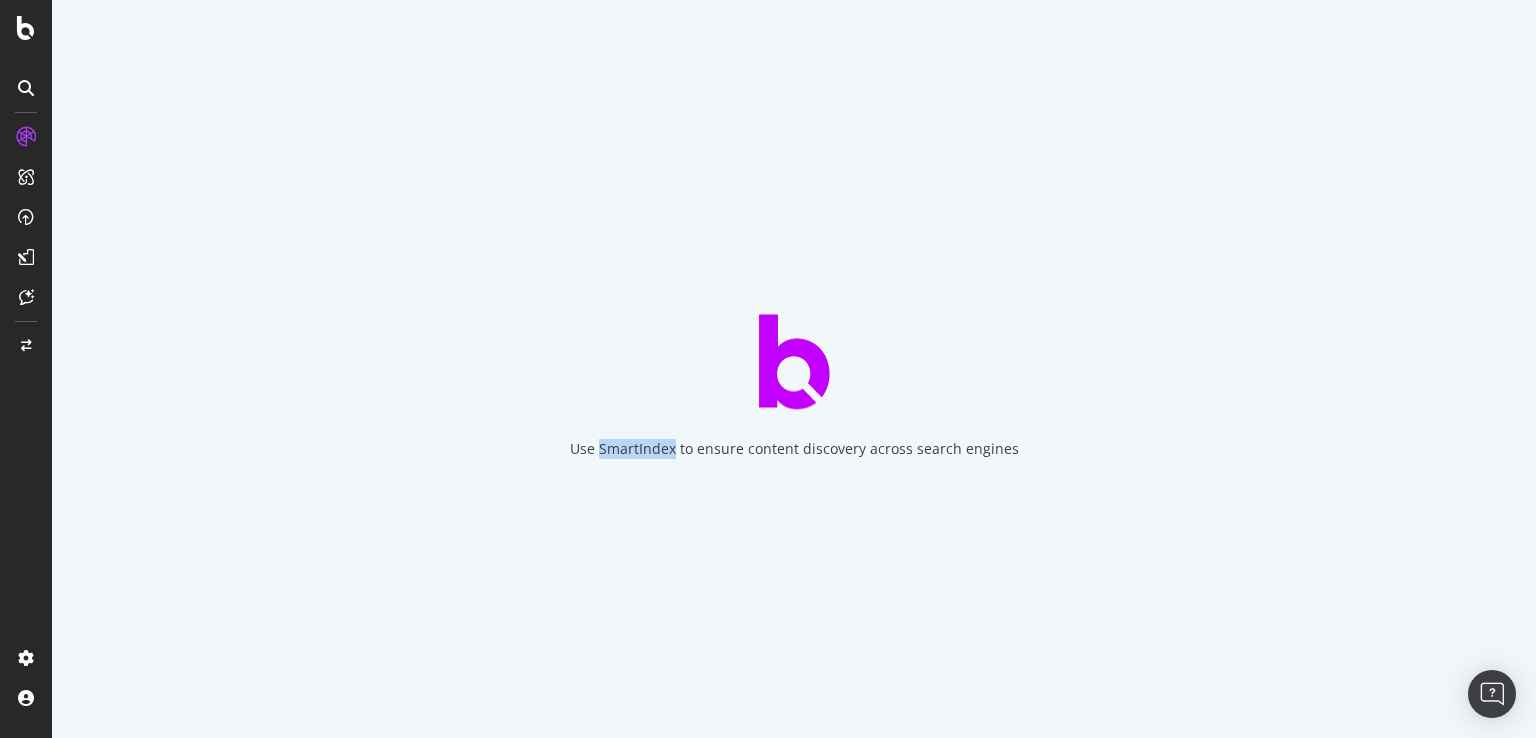 click on "Use SmartIndex to ensure content discovery across search engines" at bounding box center (794, 449) 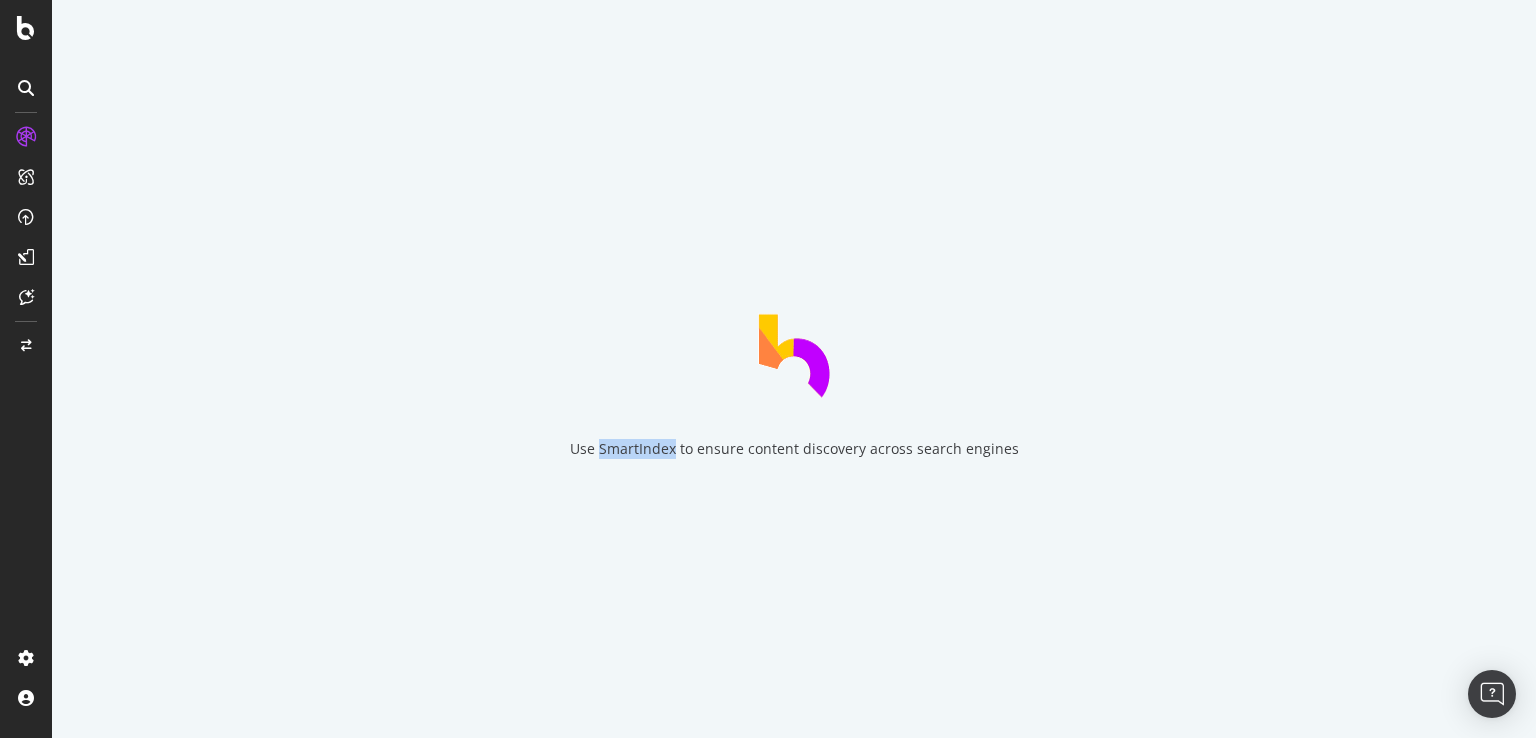 click on "Use SmartIndex to ensure content discovery across search engines" at bounding box center (794, 449) 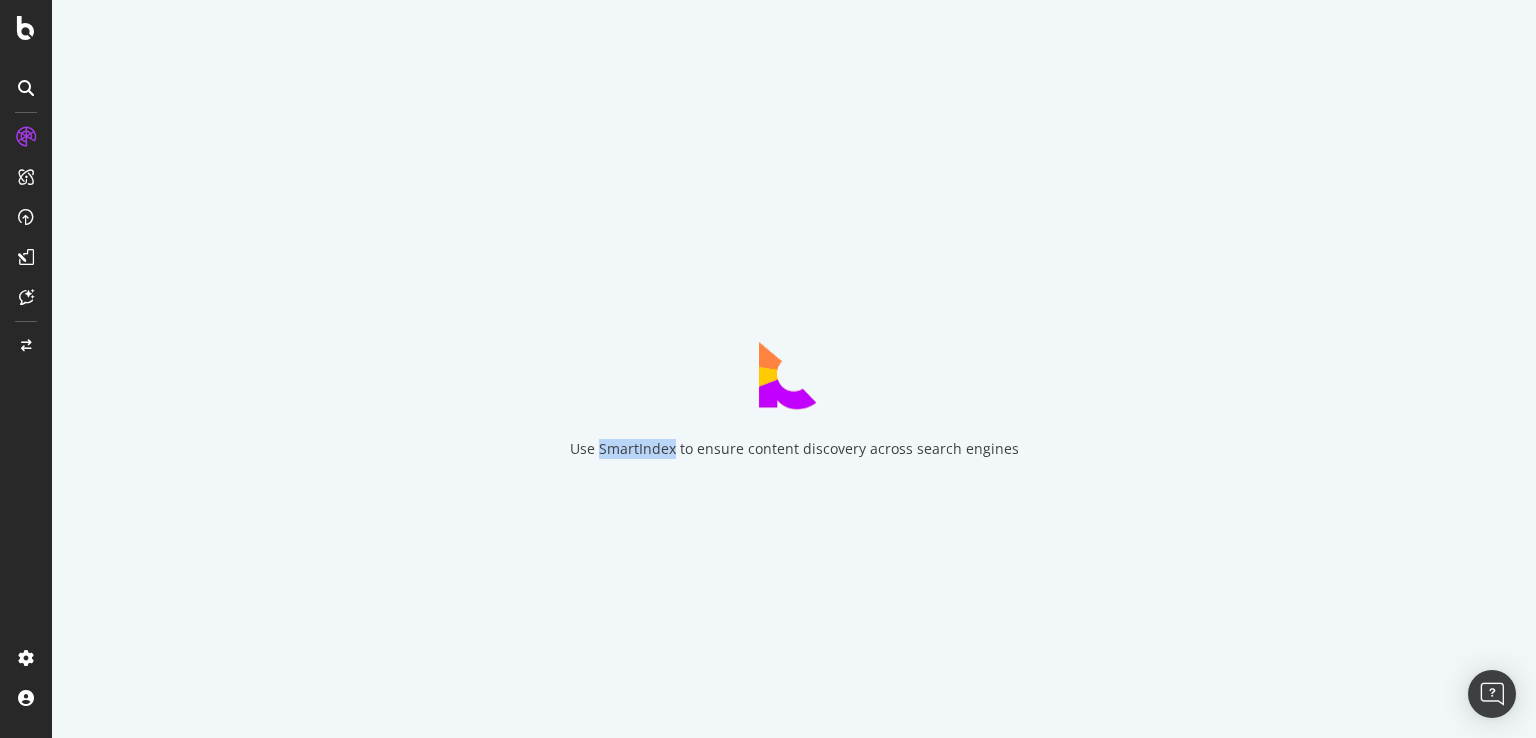 click on "Use SmartIndex to ensure content discovery across search engines" at bounding box center [794, 449] 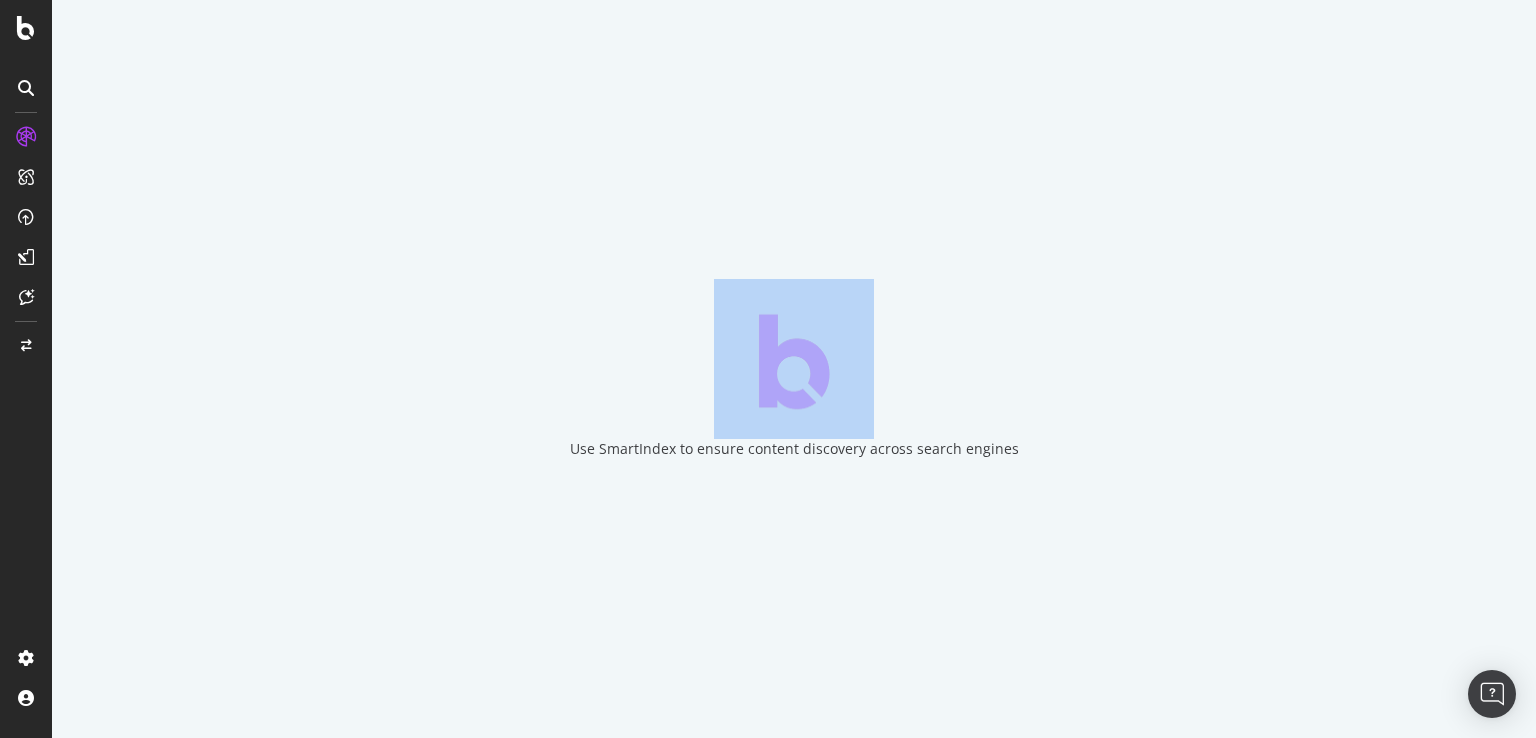 click on "Use SmartIndex to ensure content discovery across search engines" at bounding box center (794, 449) 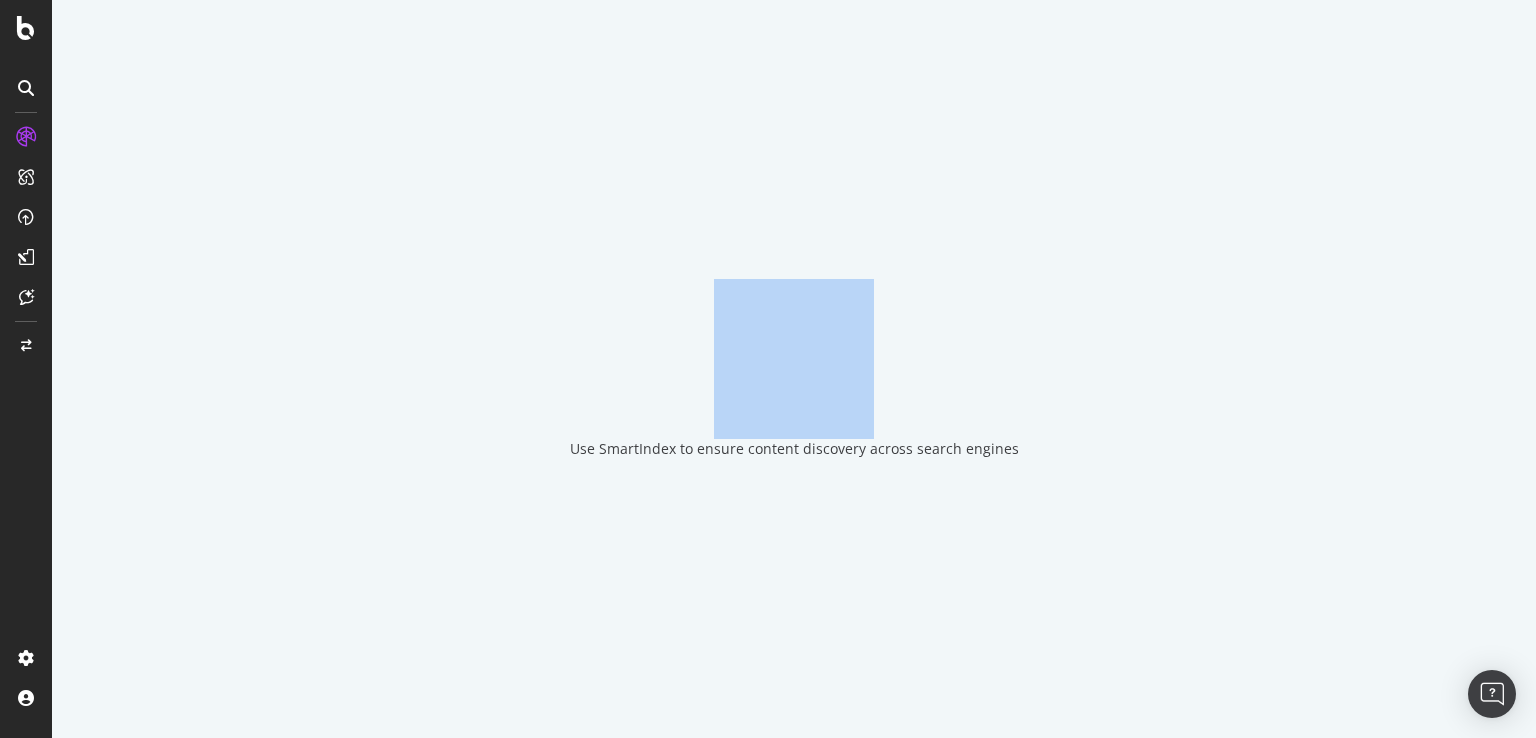 click on "Use SmartIndex to ensure content discovery across search engines" at bounding box center (794, 449) 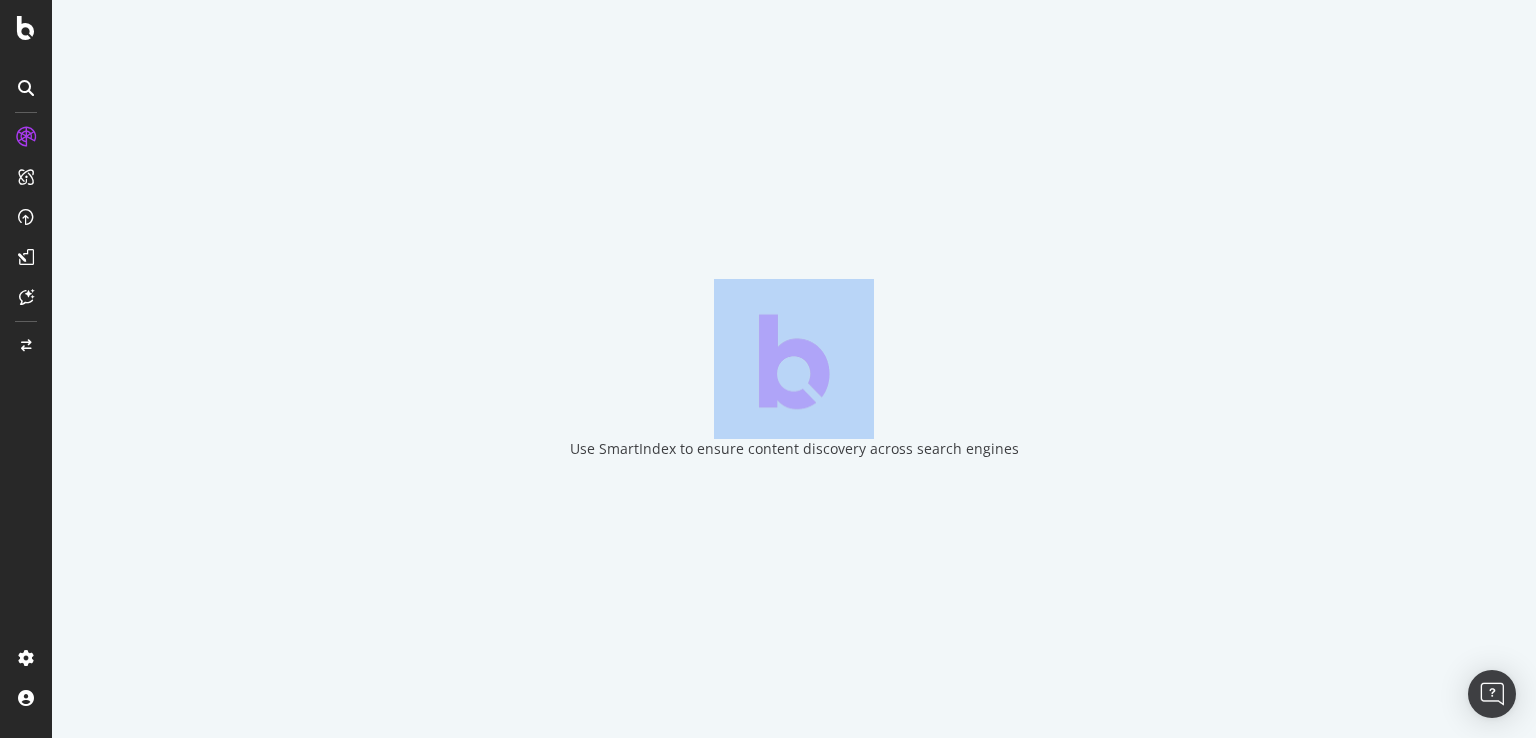 click on "Use SmartIndex to ensure content discovery across search engines" at bounding box center (794, 449) 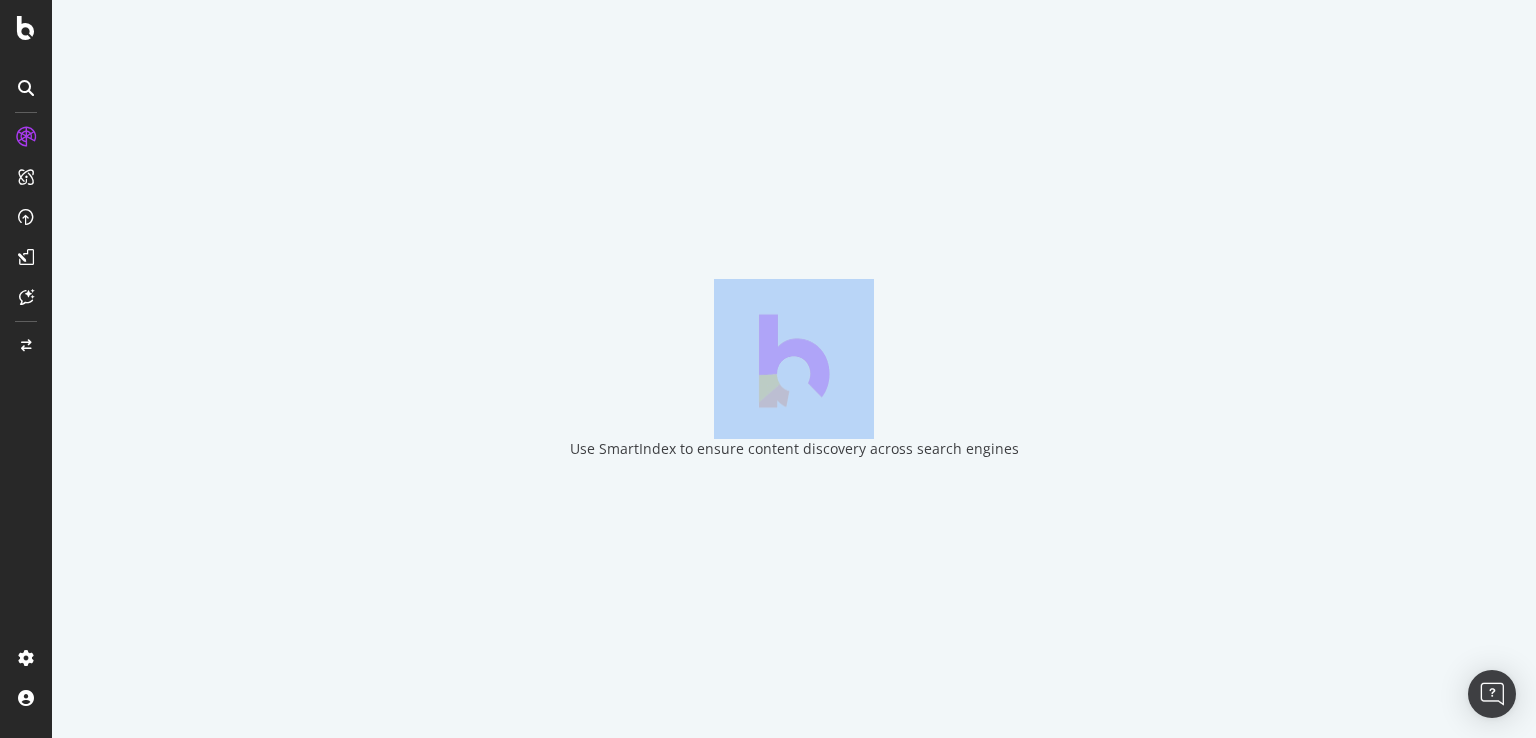 click on "Use SmartIndex to ensure content discovery across search engines" at bounding box center [794, 449] 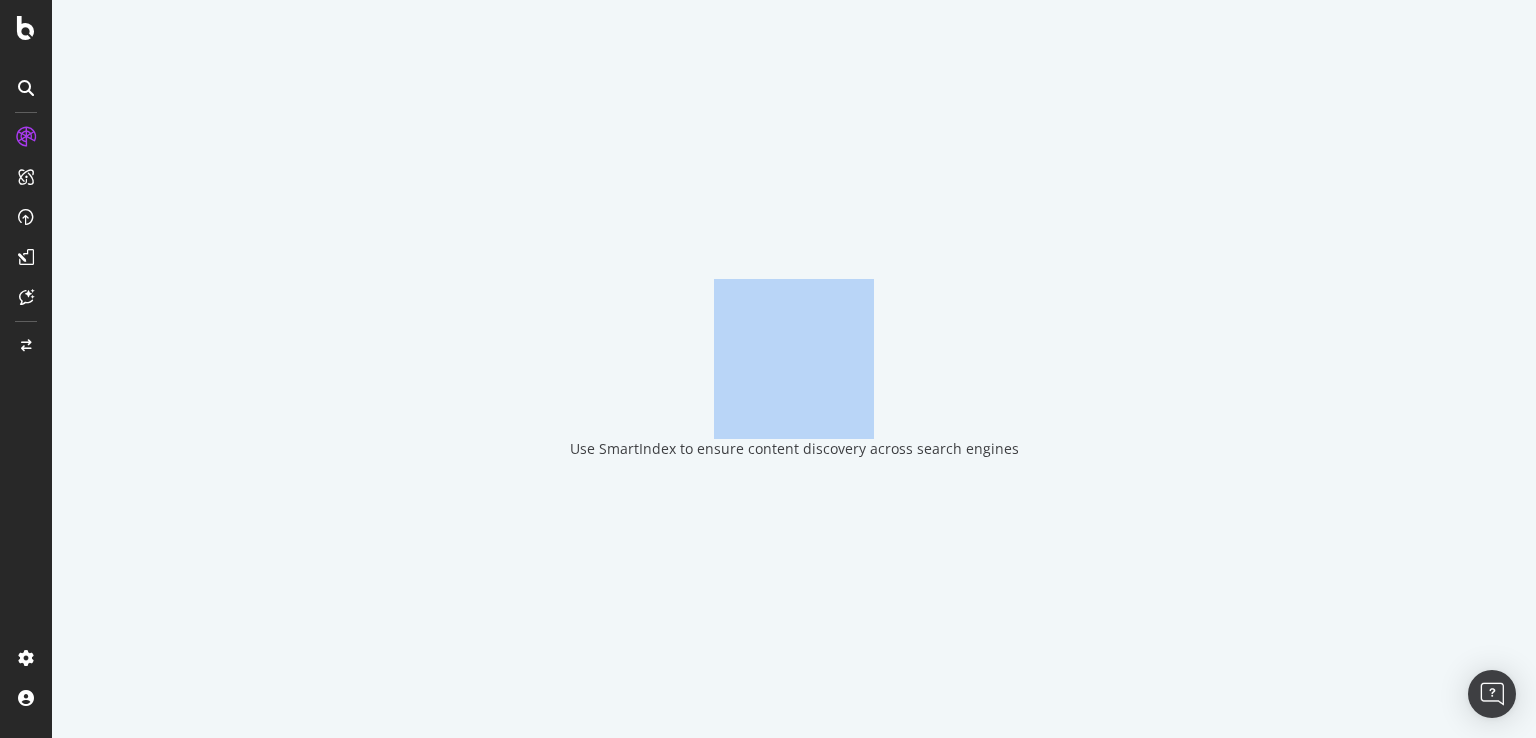 click on "Use SmartIndex to ensure content discovery across search engines" at bounding box center (794, 449) 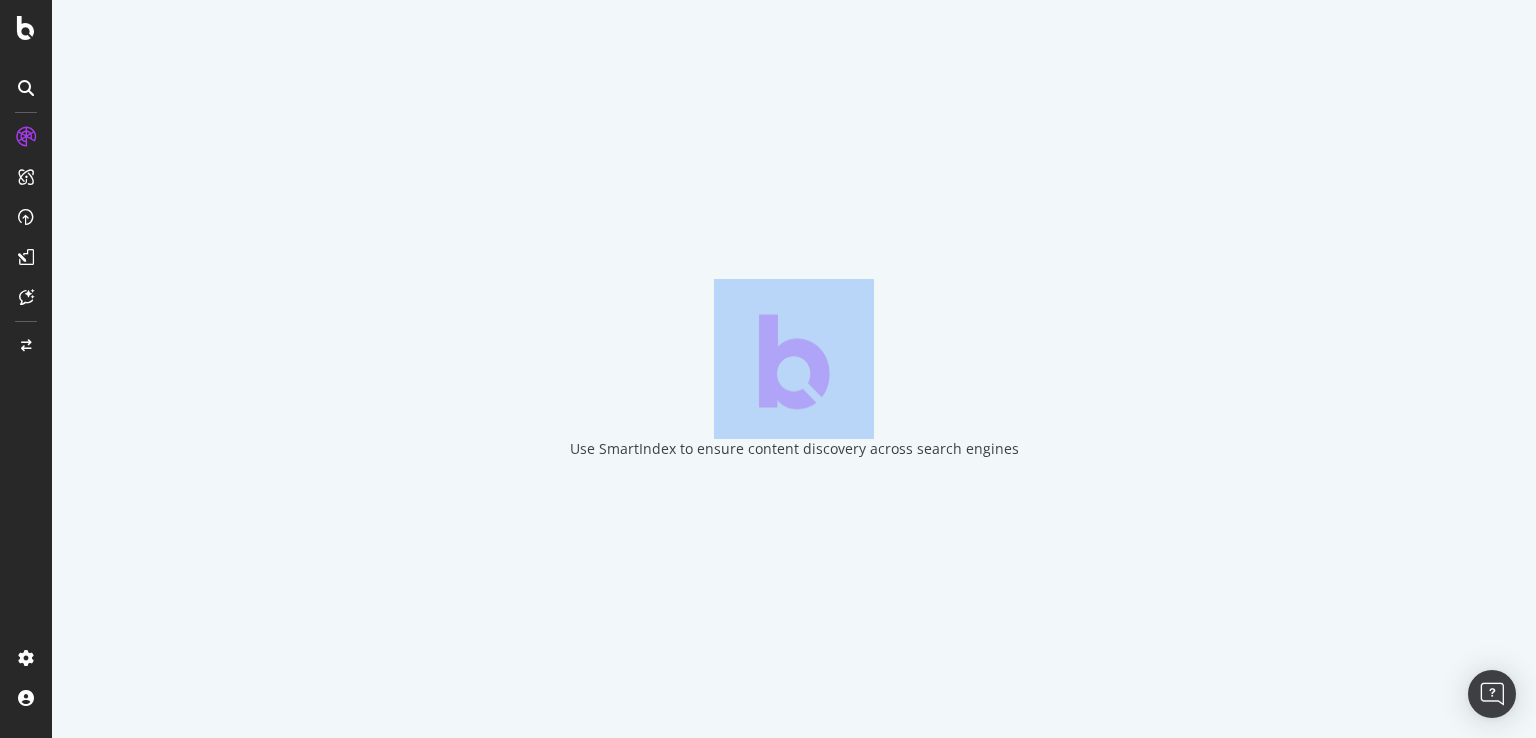 click on "Use SmartIndex to ensure content discovery across search engines" at bounding box center [794, 449] 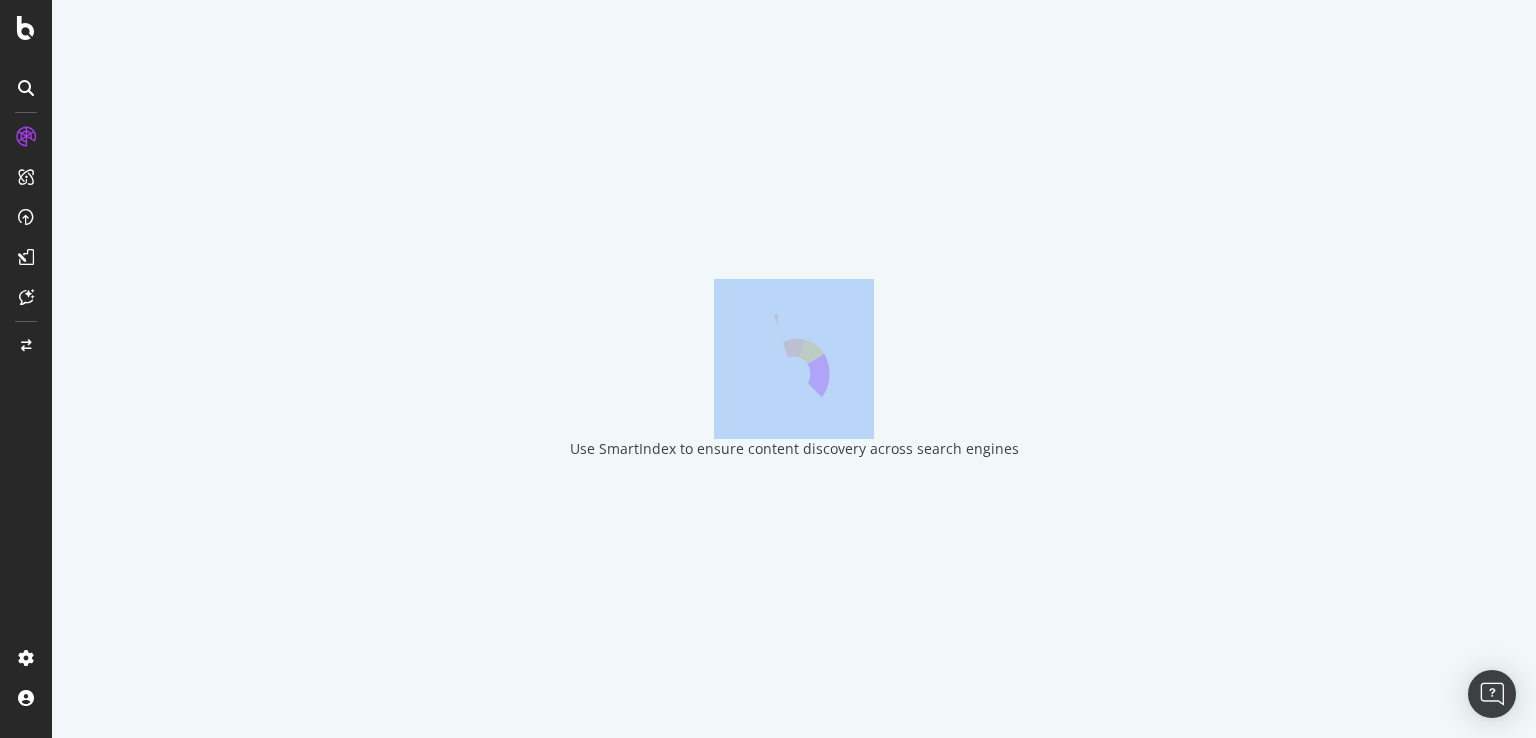 click on "Use SmartIndex to ensure content discovery across search engines" at bounding box center (794, 449) 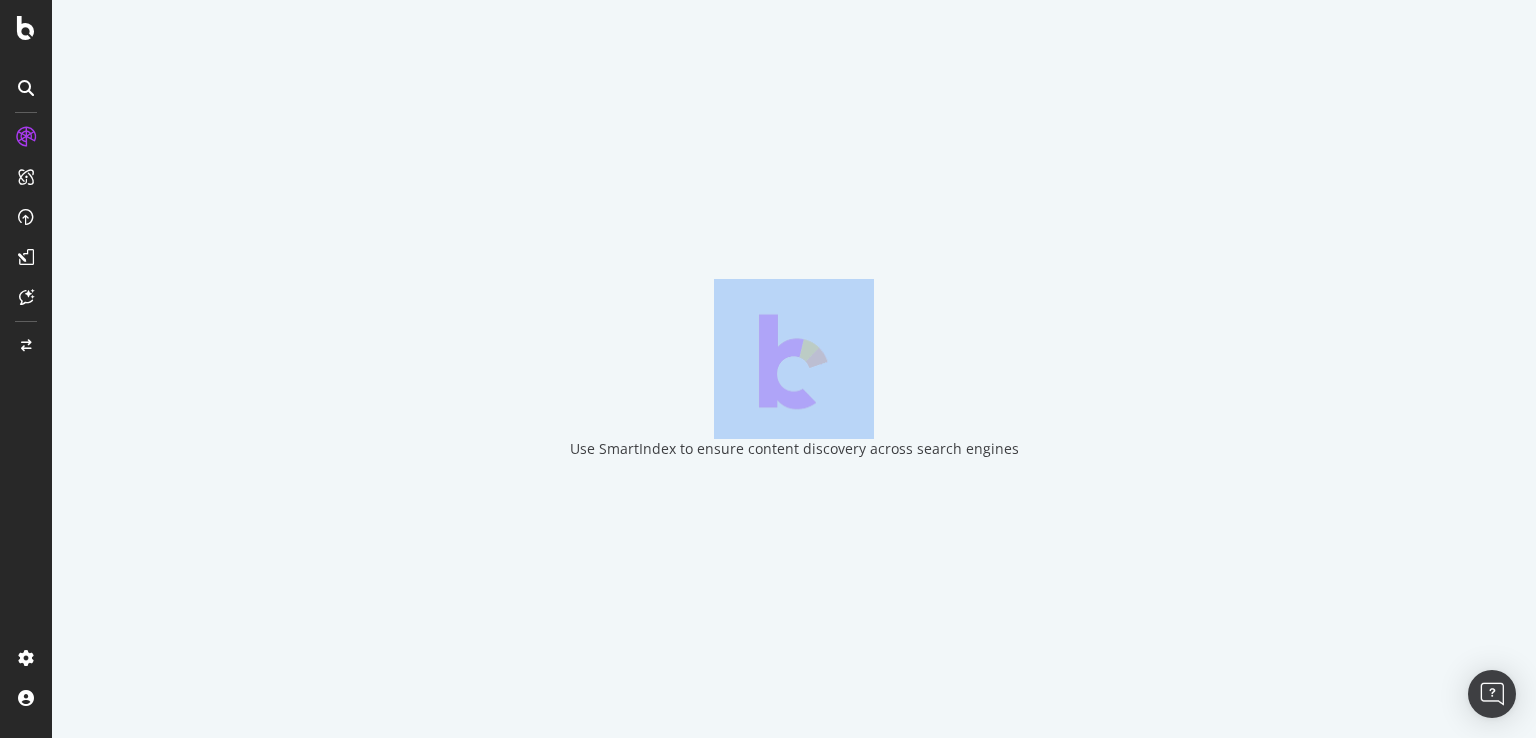 click on "Use SmartIndex to ensure content discovery across search engines" at bounding box center (794, 449) 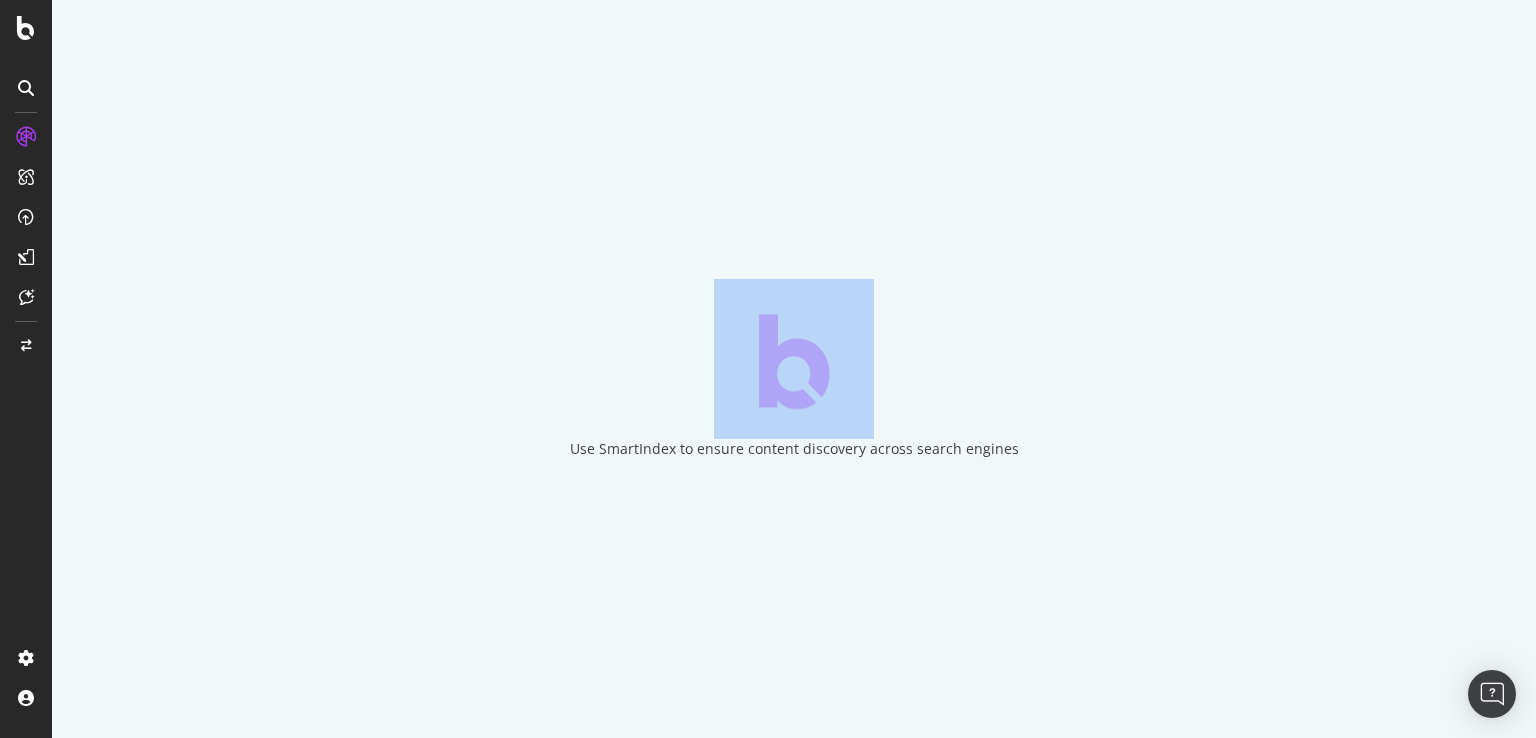 click on "Use SmartIndex to ensure content discovery across search engines" at bounding box center (794, 449) 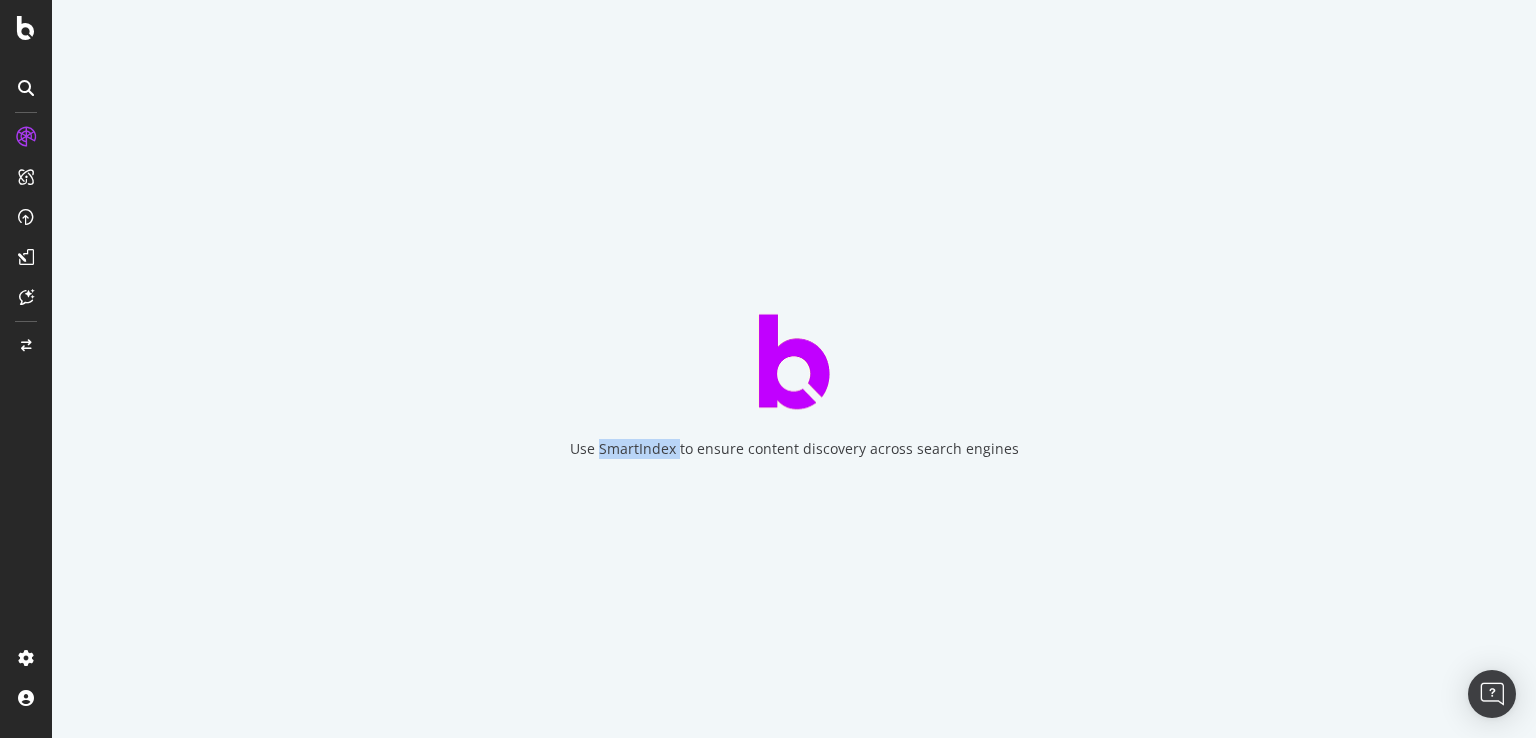 click on "Use SmartIndex to ensure content discovery across search engines" at bounding box center (794, 449) 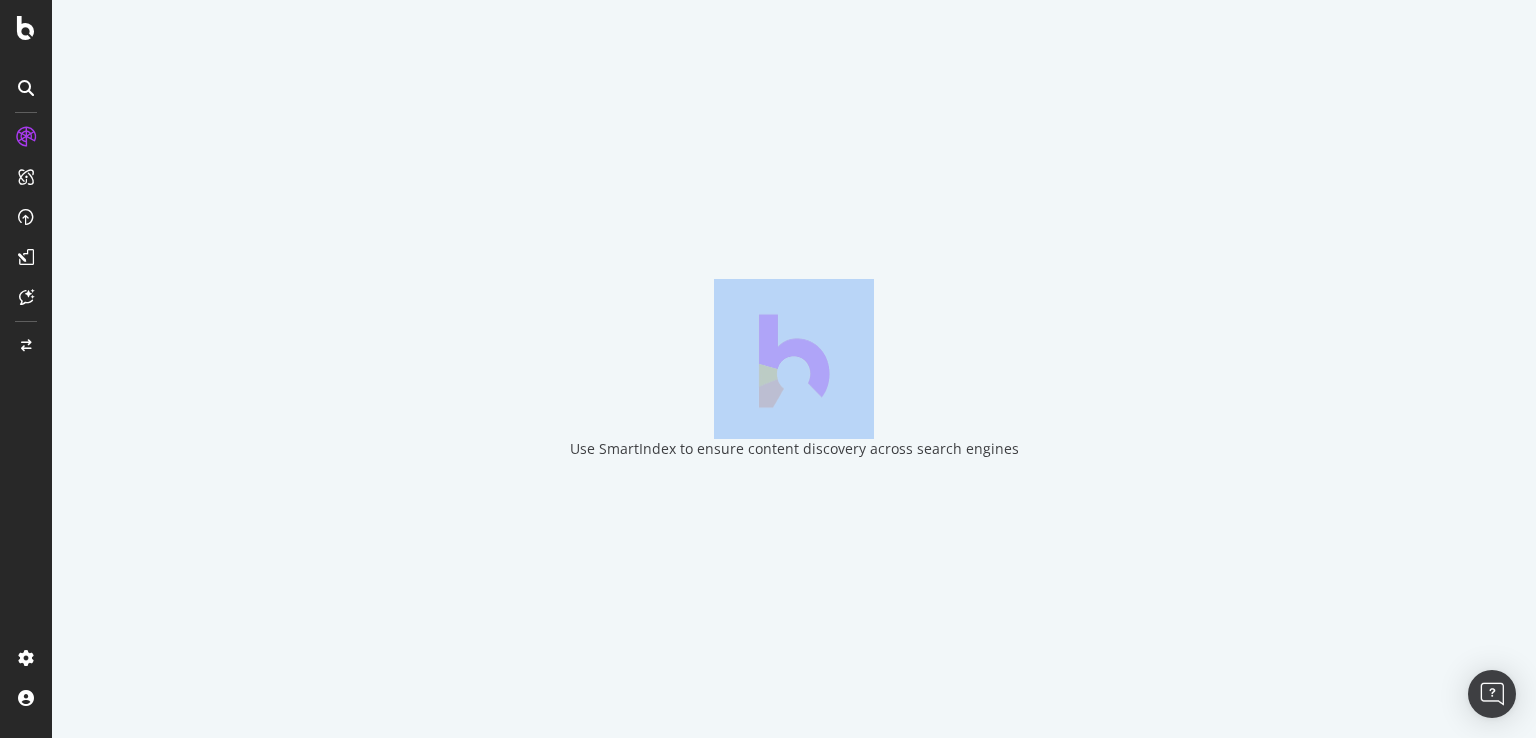 click on "Use SmartIndex to ensure content discovery across search engines" at bounding box center [794, 449] 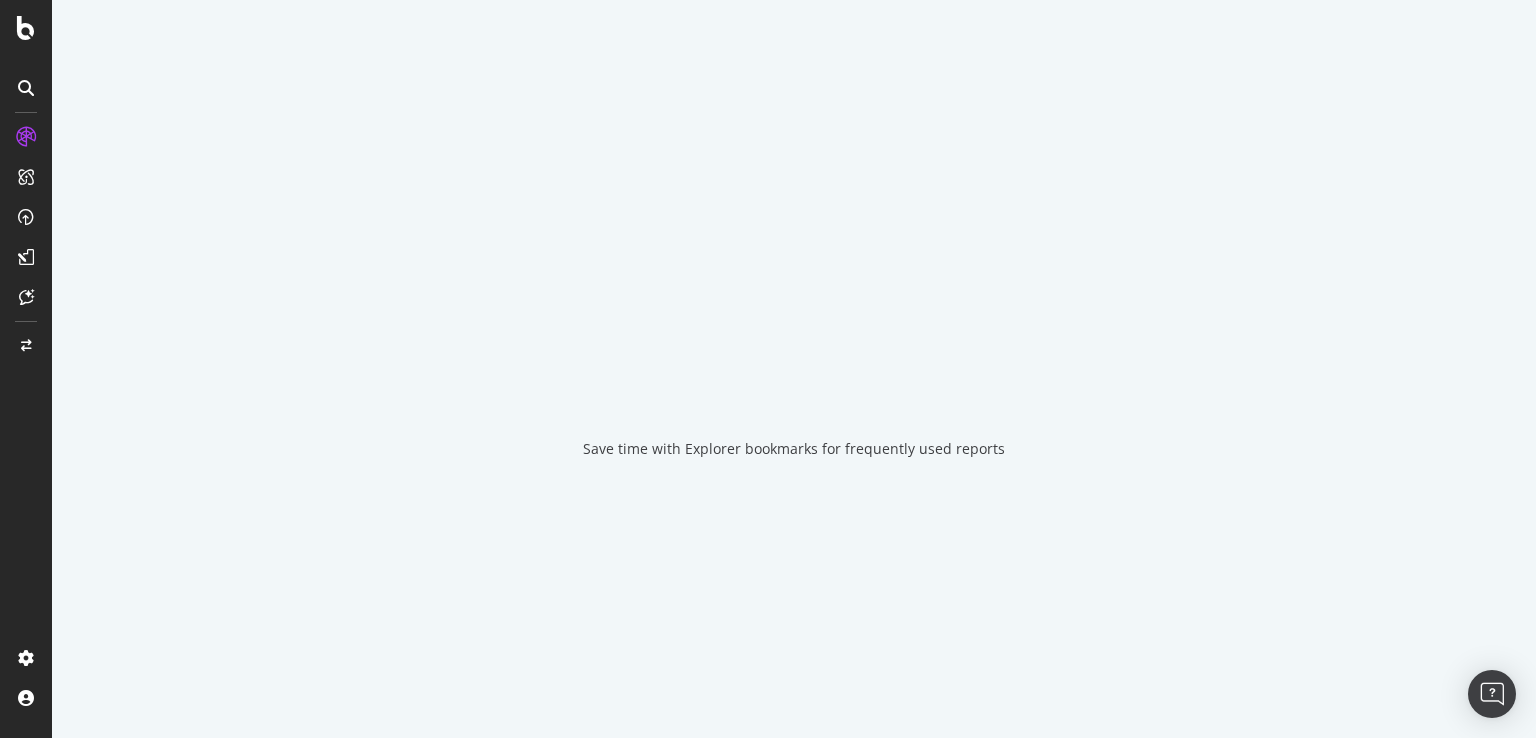 click on "Save time with Explorer bookmarks for frequently used reports" at bounding box center [794, 449] 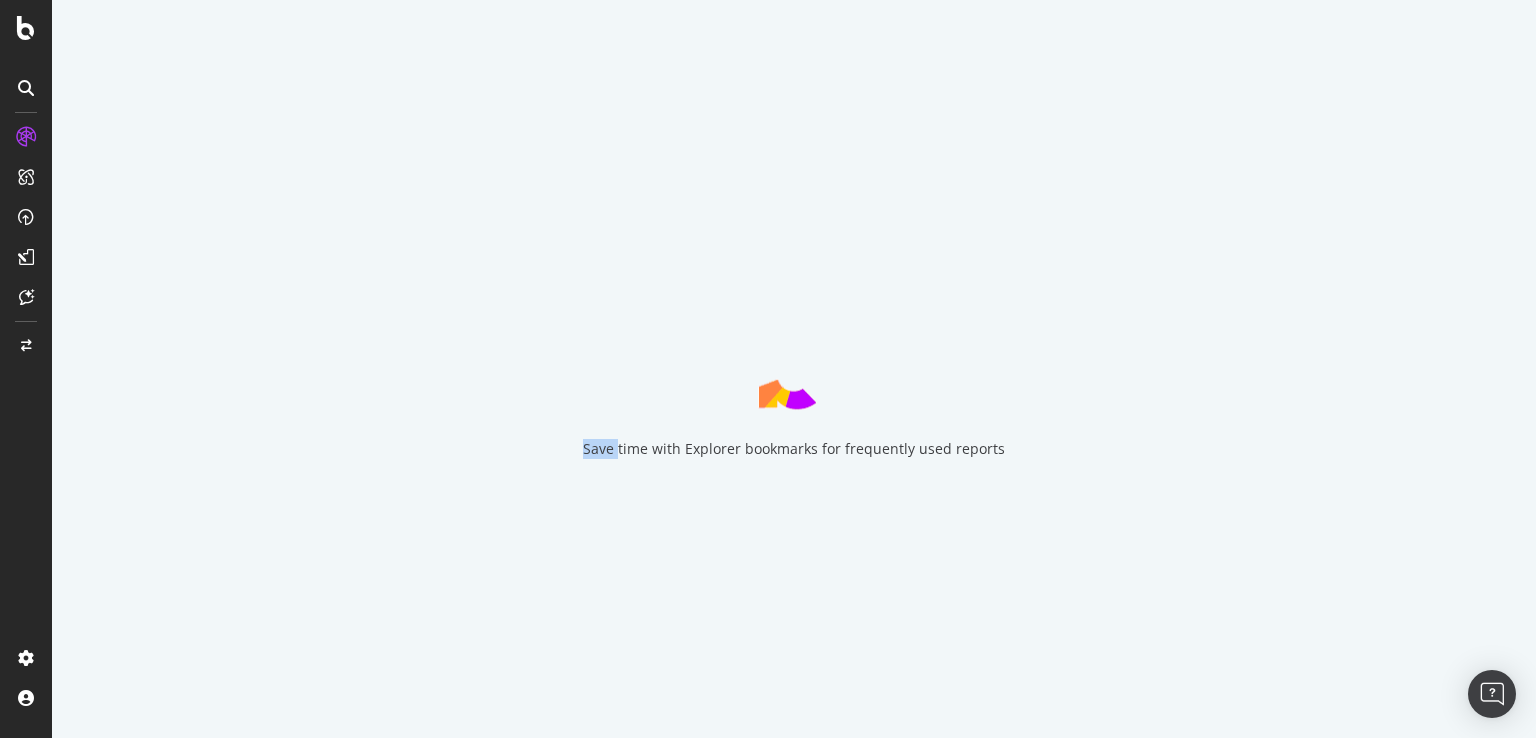 click on "Save time with Explorer bookmarks for frequently used reports" at bounding box center [794, 449] 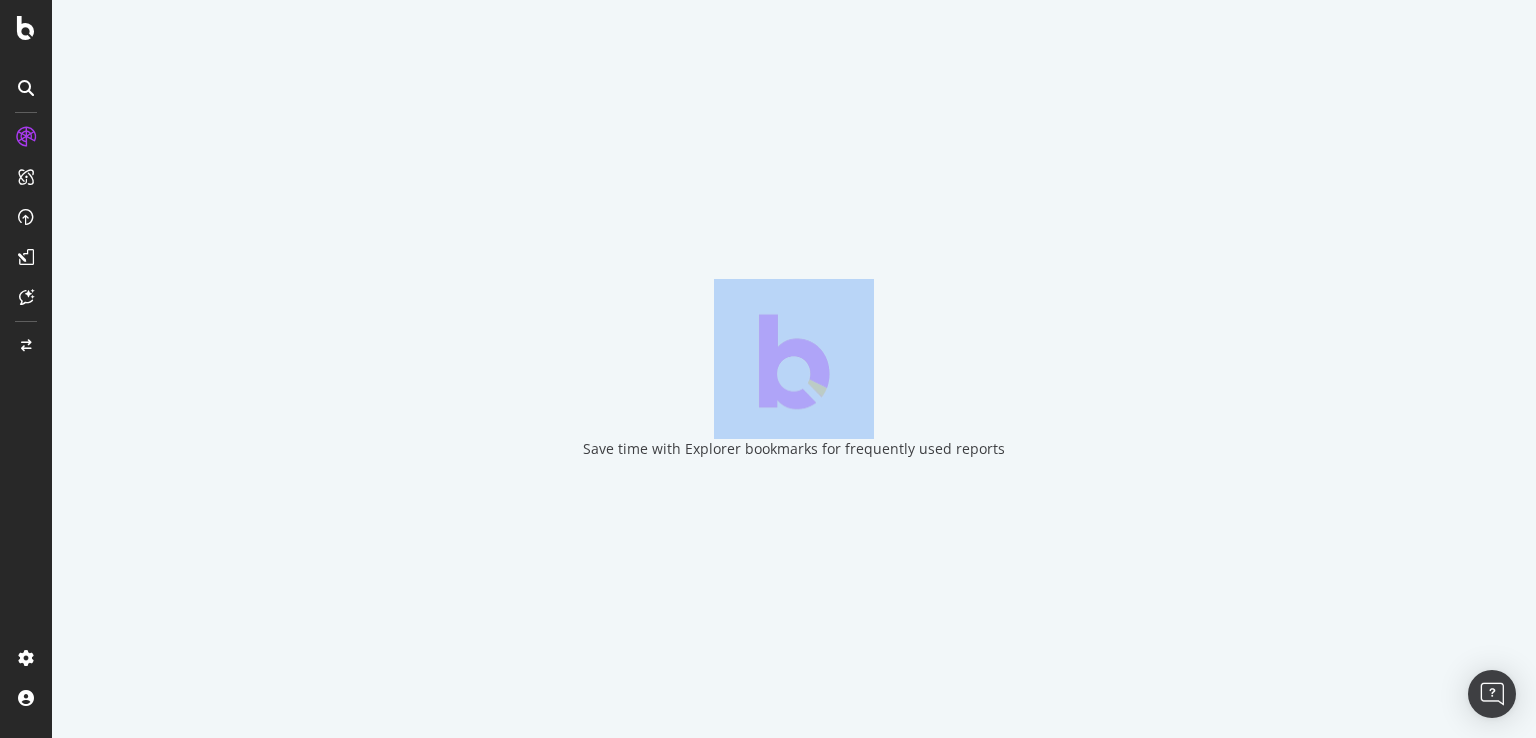 click on "Save time with Explorer bookmarks for frequently used reports" at bounding box center [794, 449] 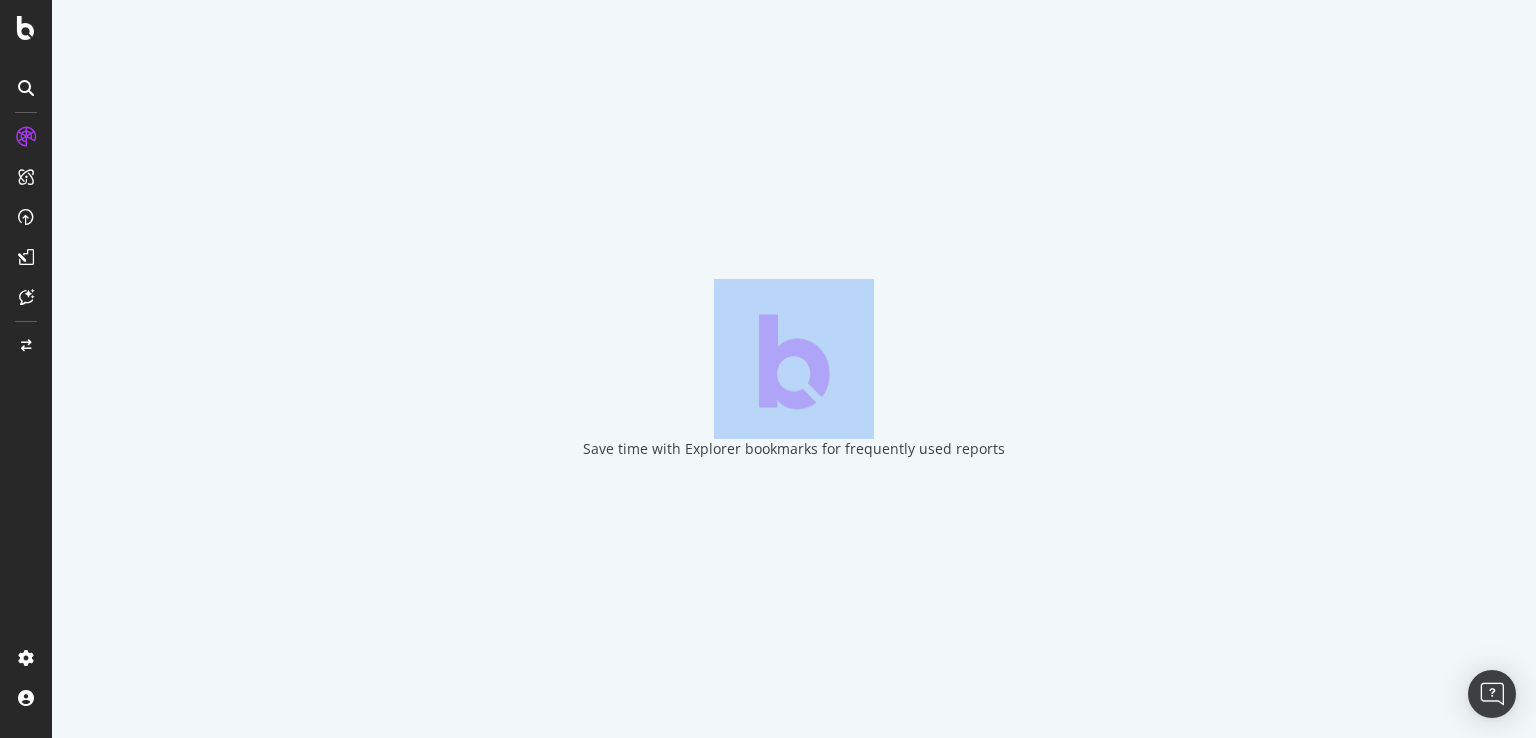 click on "Save time with Explorer bookmarks for frequently used reports" at bounding box center [794, 449] 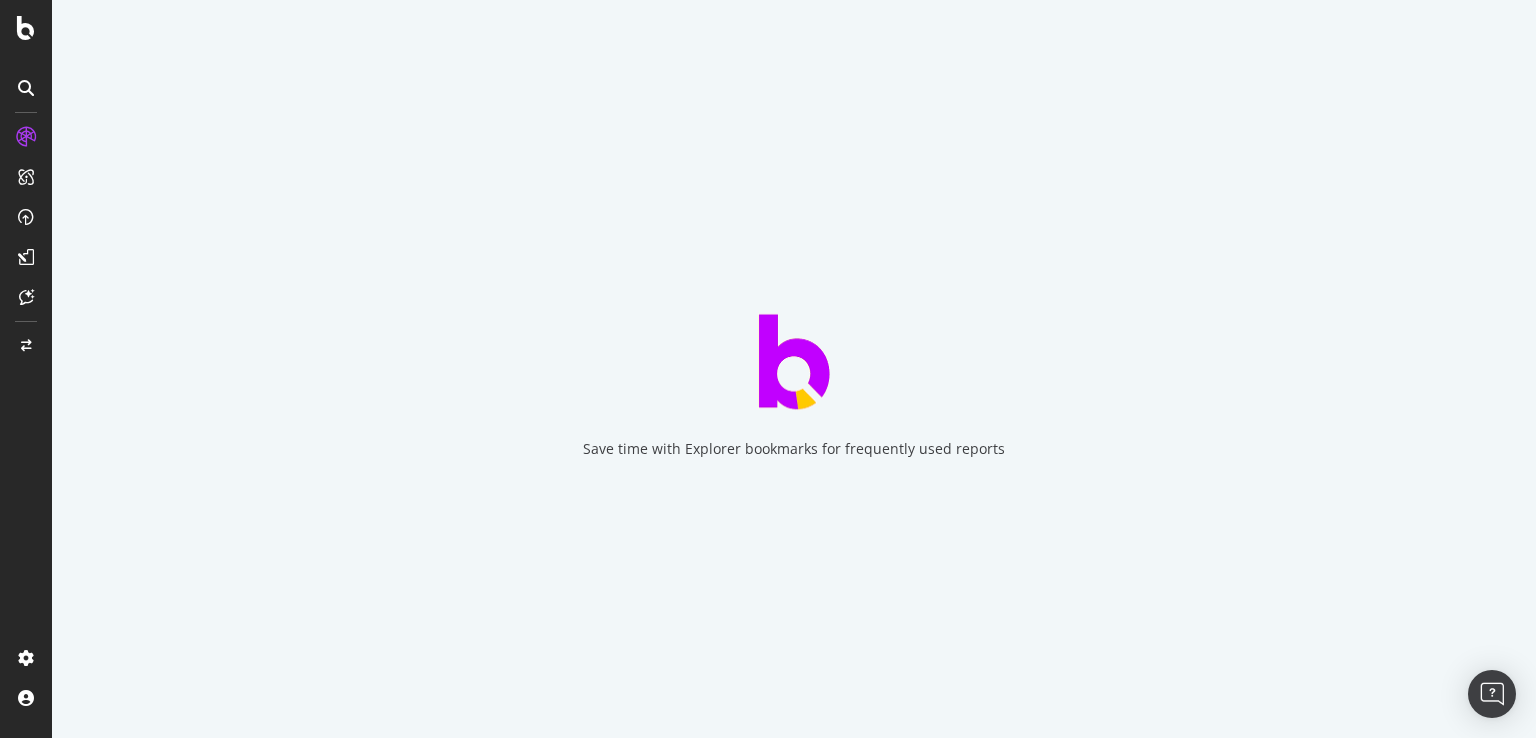 click on "Save time with Explorer bookmarks for frequently used reports" at bounding box center [794, 449] 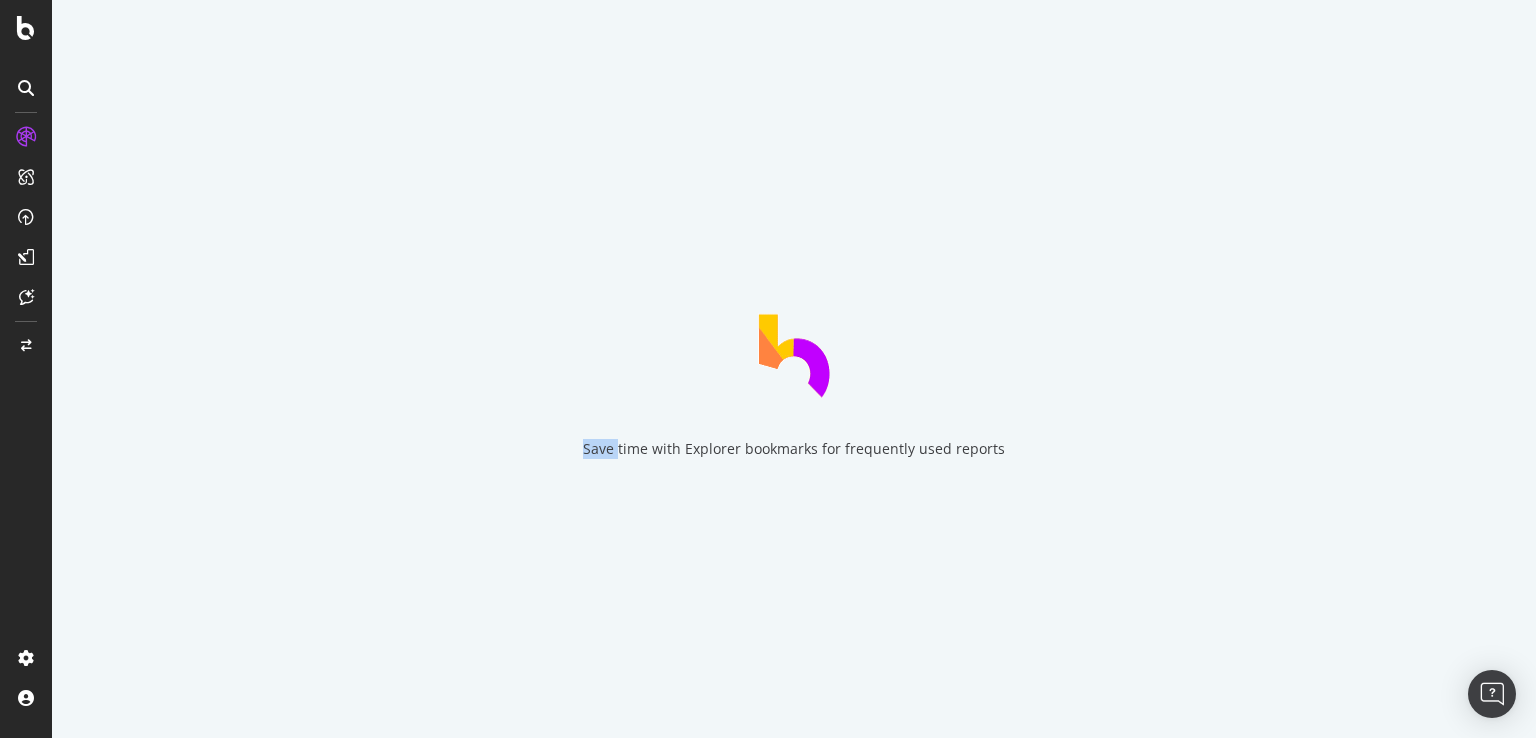 click on "Save time with Explorer bookmarks for frequently used reports" at bounding box center (794, 449) 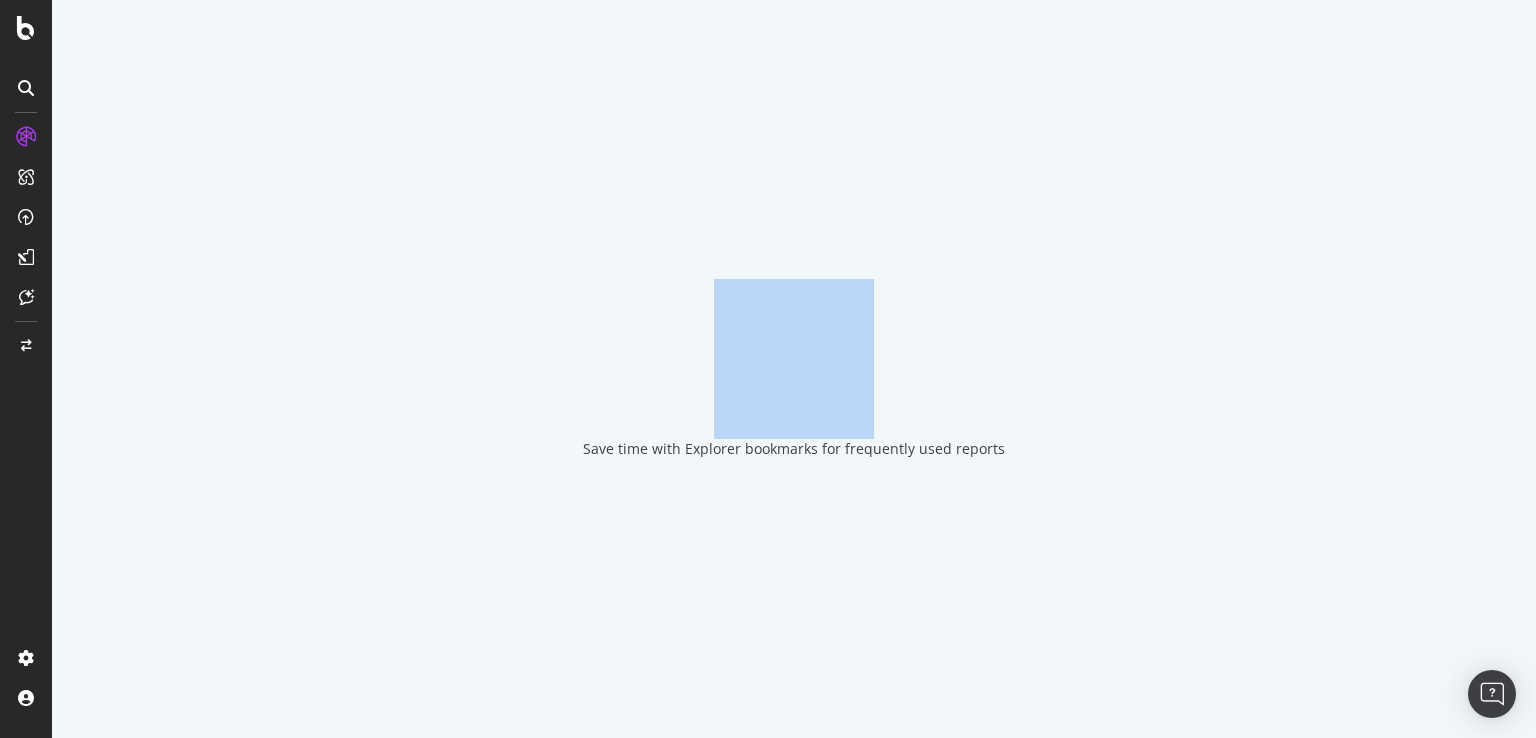 click on "Save time with Explorer bookmarks for frequently used reports" at bounding box center [794, 449] 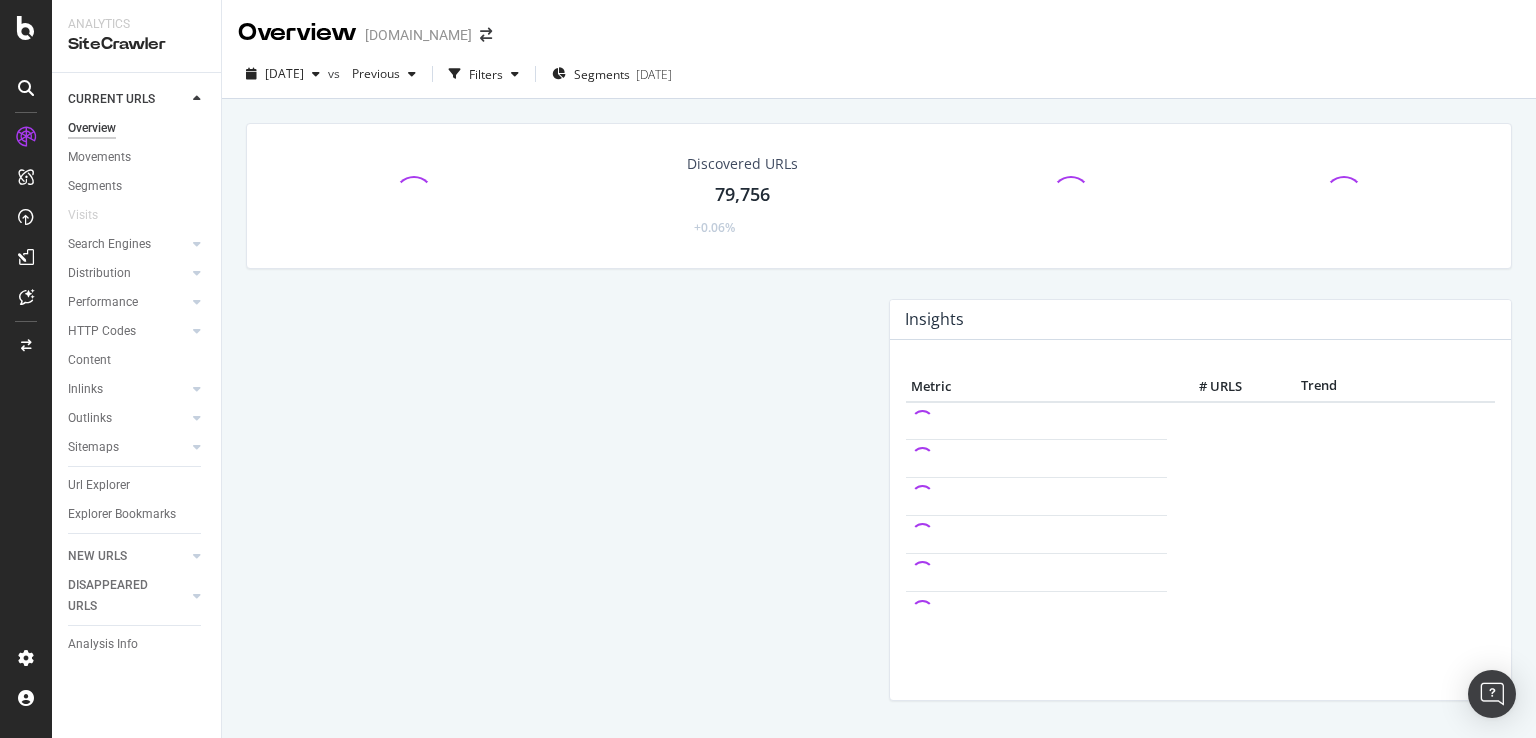 click on "Discovered URLs 79,756 +0.06%
Insights
Metric
# URLS
Trend" at bounding box center (879, 424) 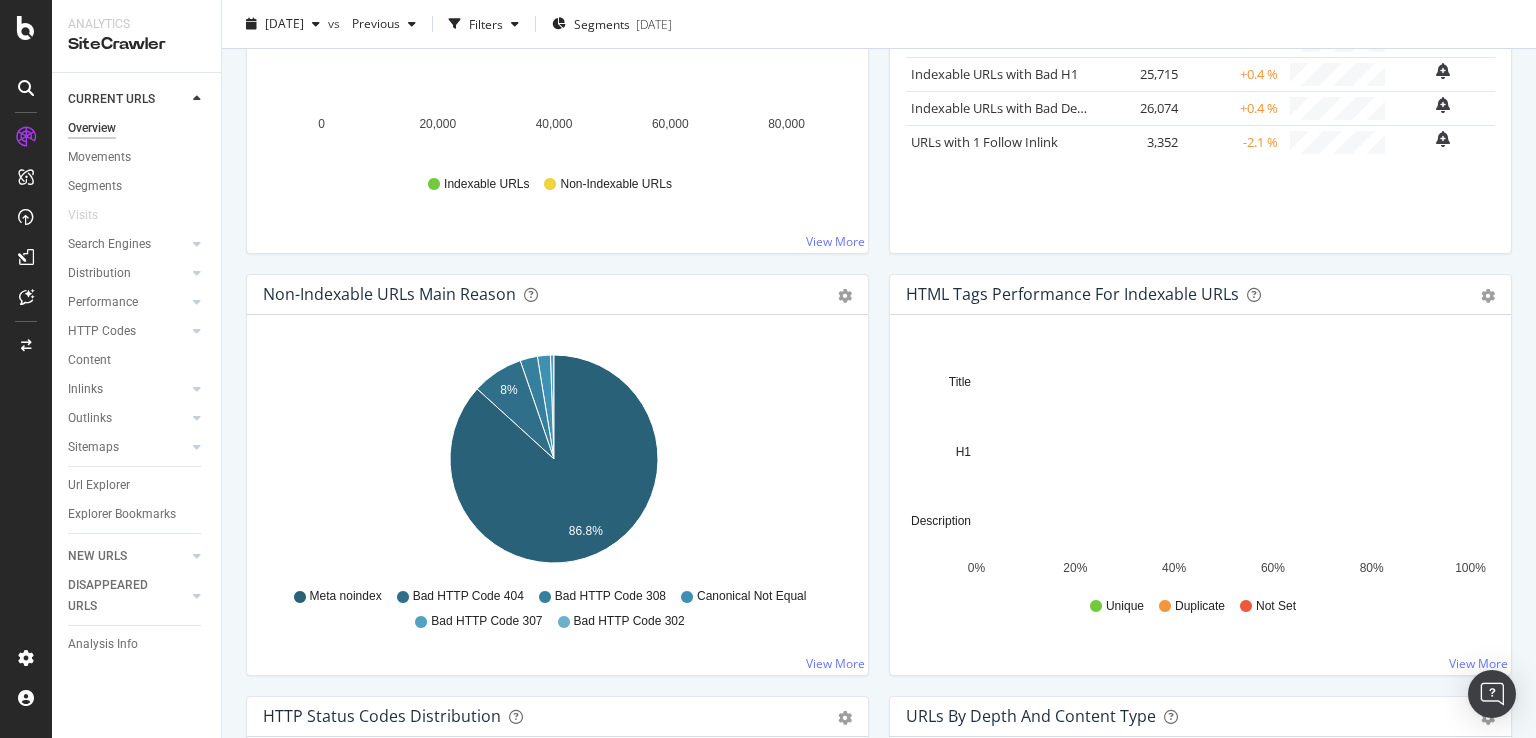 scroll, scrollTop: 446, scrollLeft: 0, axis: vertical 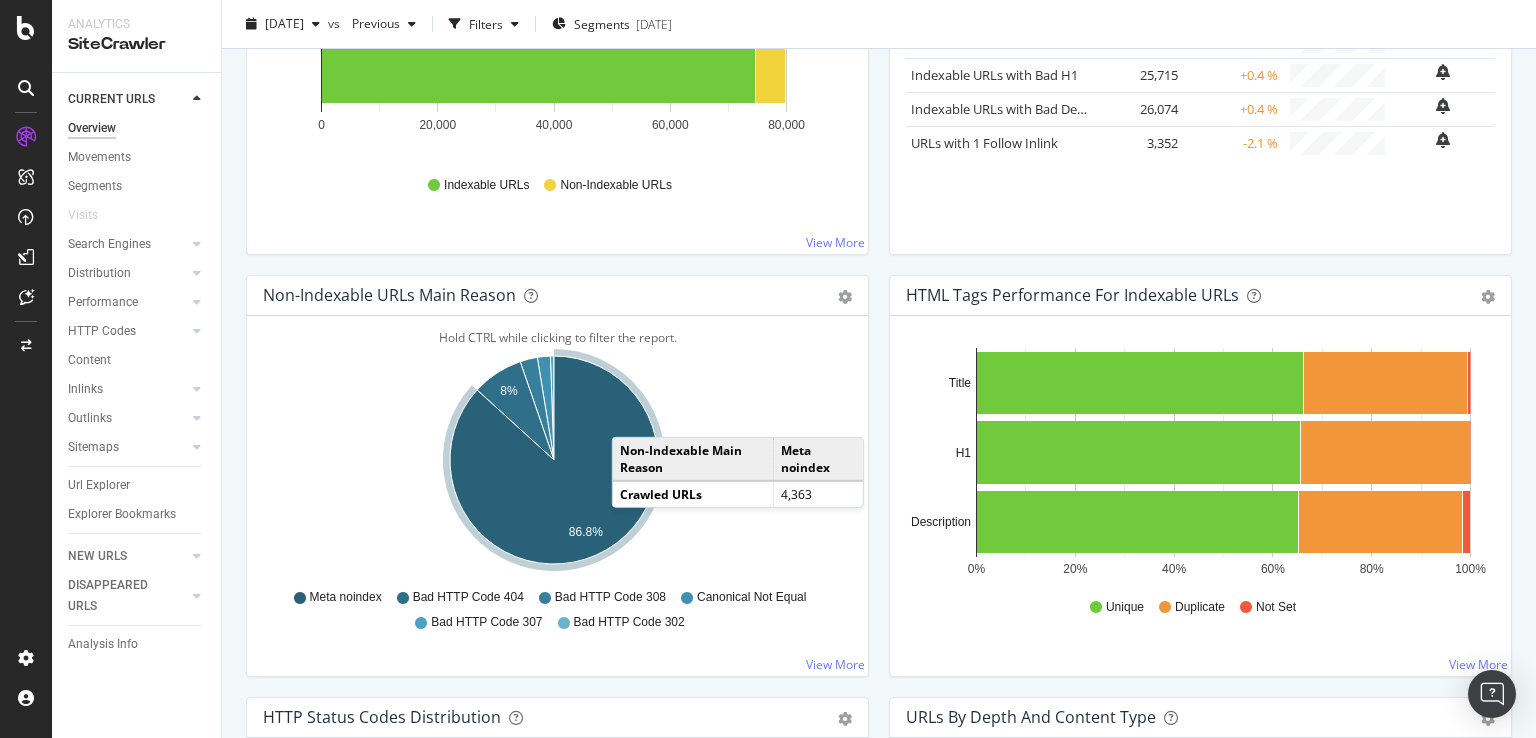 click 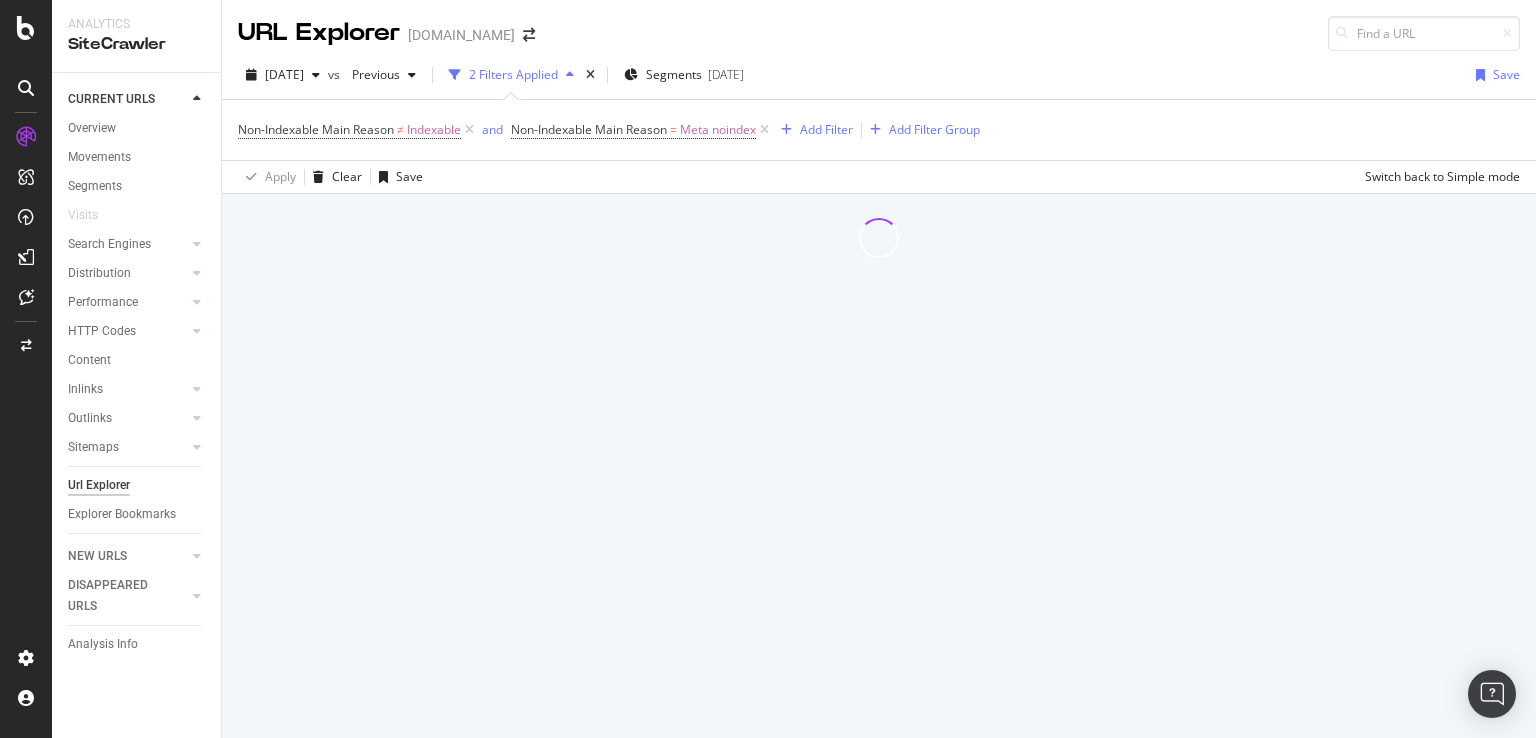 scroll, scrollTop: 0, scrollLeft: 0, axis: both 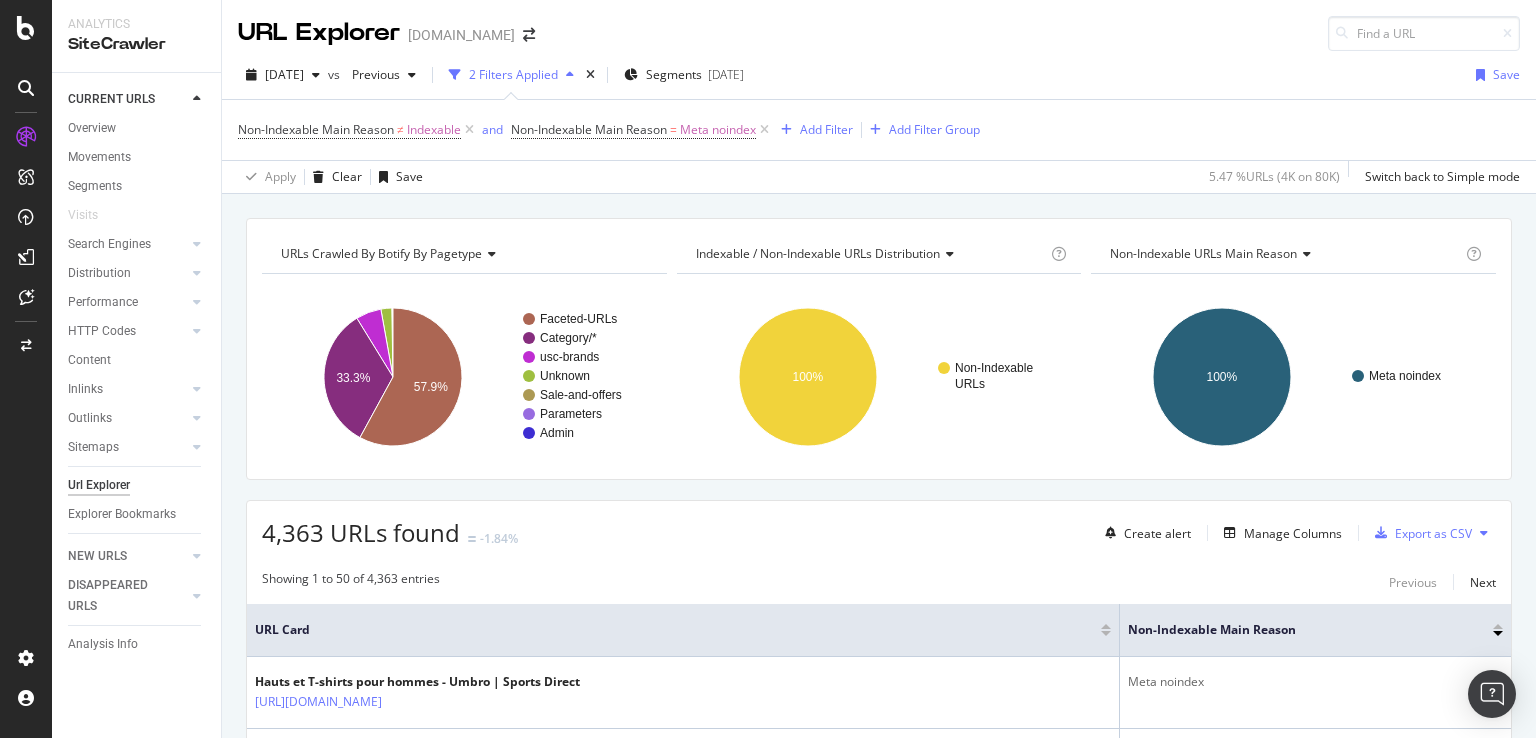 click on "URLs Crawled By Botify By pagetype
Chart (by Value) Table Expand Export as CSV Export as PNG Add to Custom Report
×
Faceted-URLs Category/* usc-brands Unknown Sale-and-offers Parameters Admin 33.3% 57.9% pagetype Crawled URLs Faceted-URLs 2,528 Category/* 1,452 usc-brands 260 Unknown 111 Sale-and-offers 6 Parameters 5 Admin 1 Admin
Indexable / Non-Indexable URLs distribution
Chart (by Value) Table Expand Export as CSV Export as PNG Add to Custom Report
×
Indexable URLs are URLs which meet the following basic SEO requirements:
HTTP 200 status code
Canonical tag to self (equal) or not set
Text / HTML content
Index status (no noindex meta tag)
.
Read more about Indexable URLs.
See the    in [GEOGRAPHIC_DATA]." at bounding box center [879, 218] 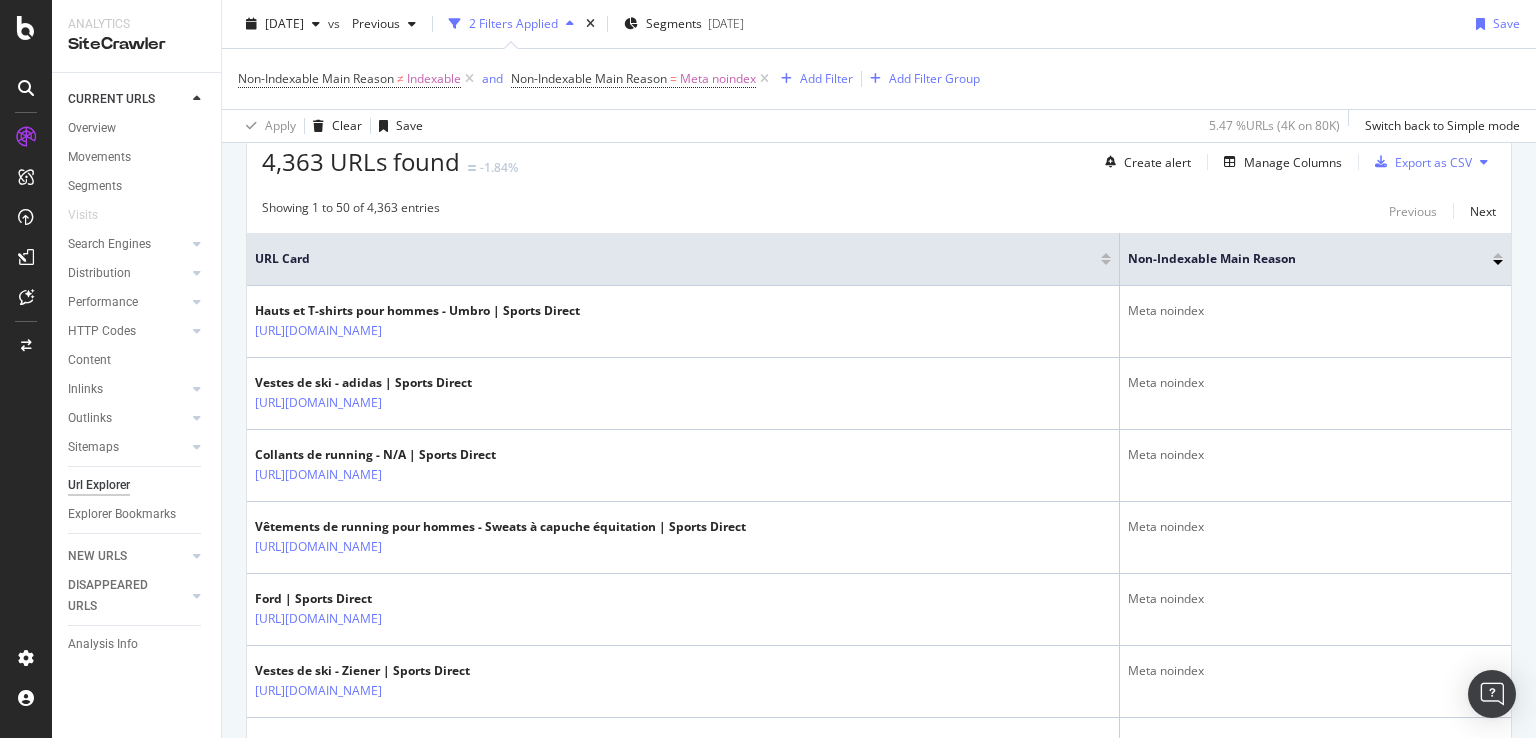 scroll, scrollTop: 387, scrollLeft: 0, axis: vertical 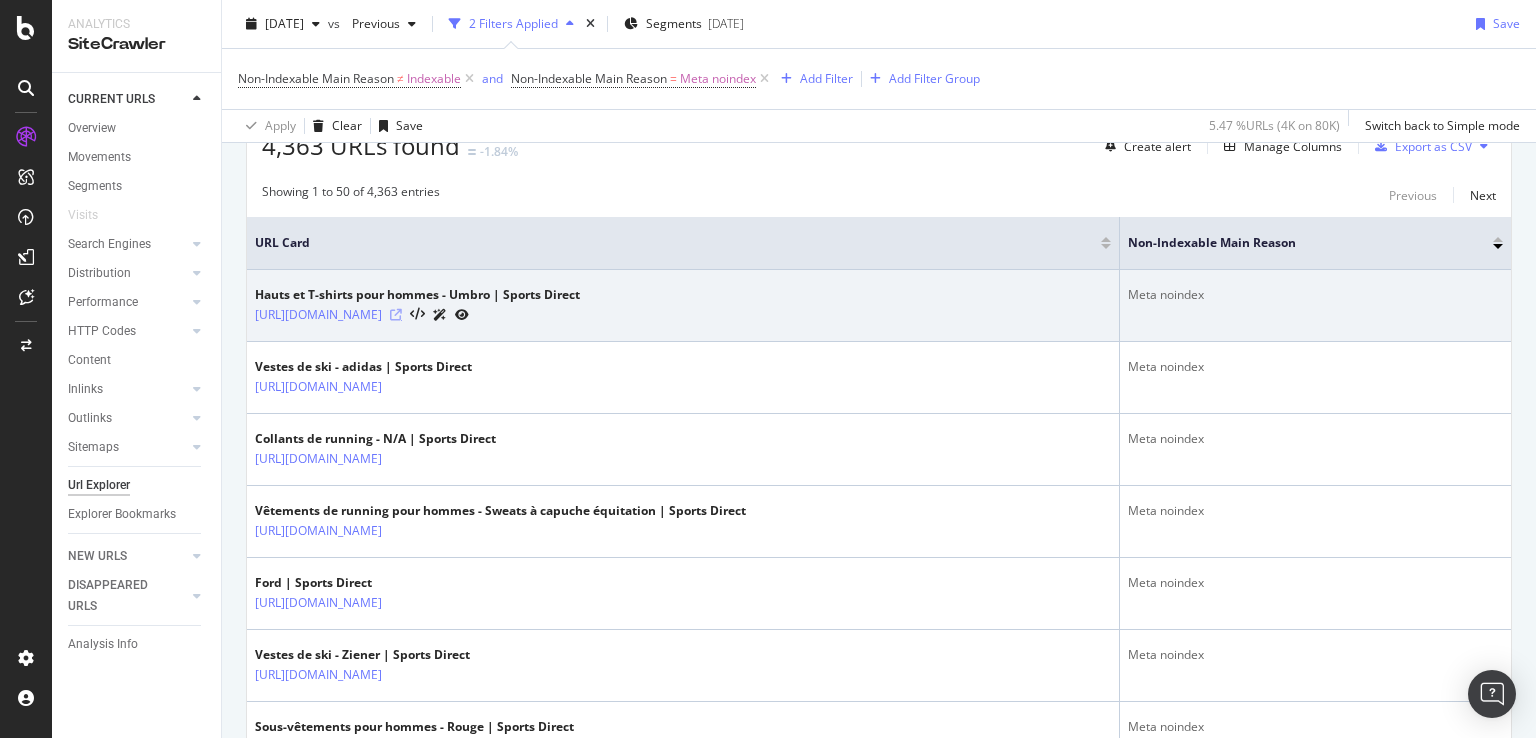 click at bounding box center (396, 315) 